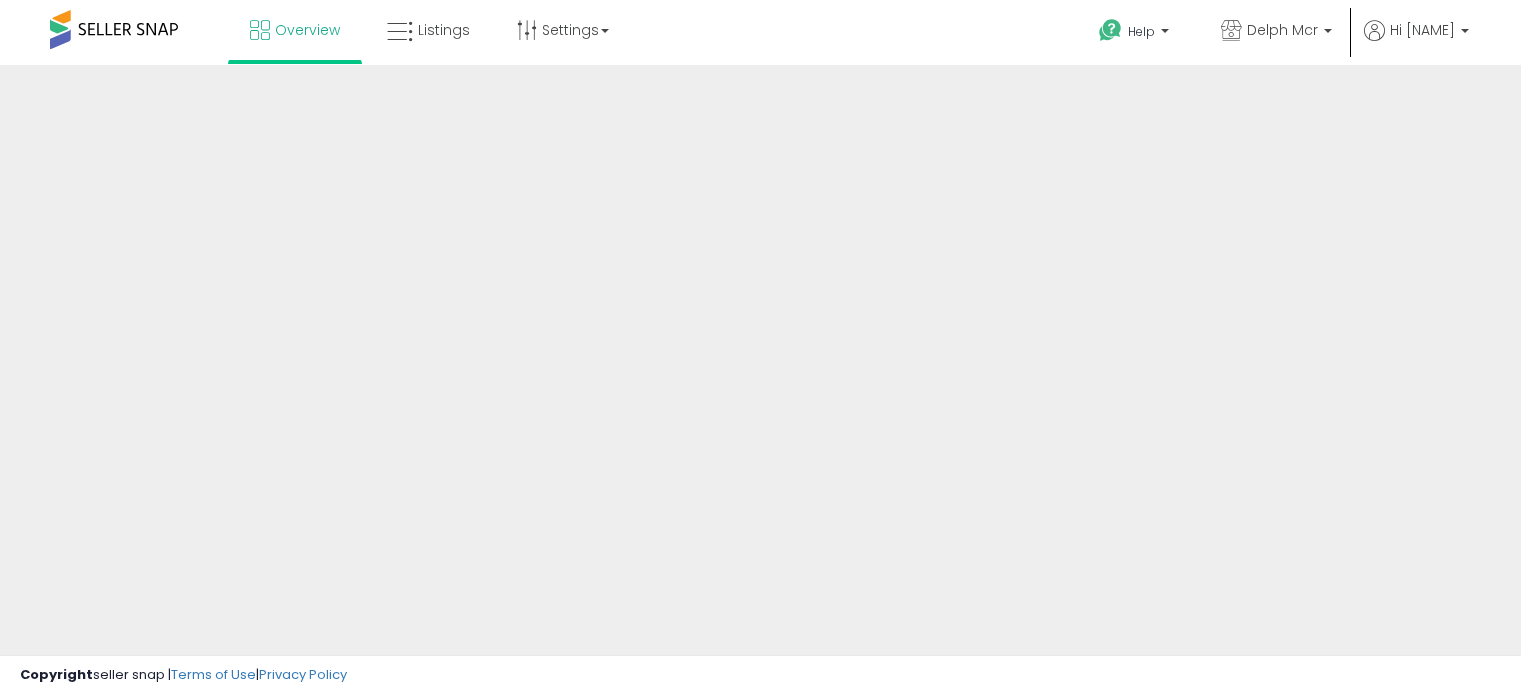 scroll, scrollTop: 0, scrollLeft: 0, axis: both 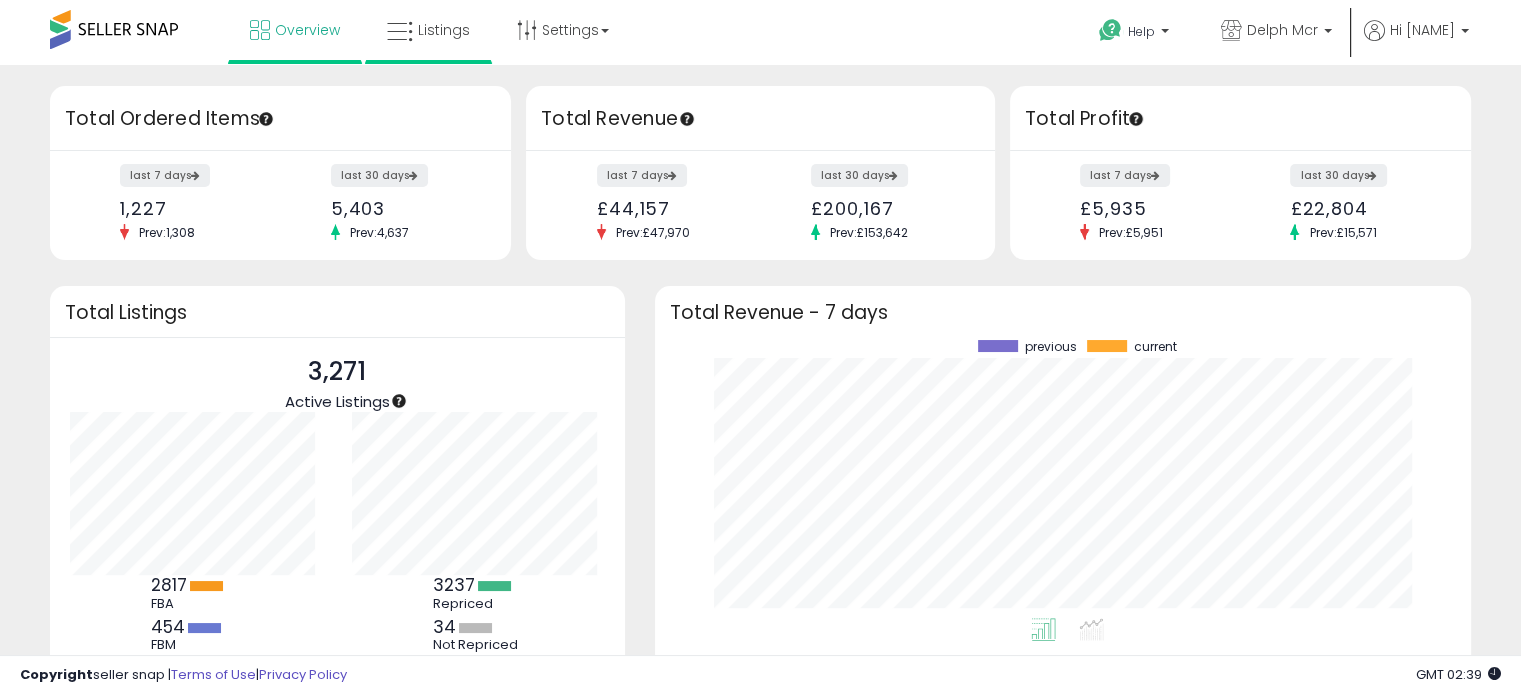 click on "Listings" at bounding box center (428, 32) 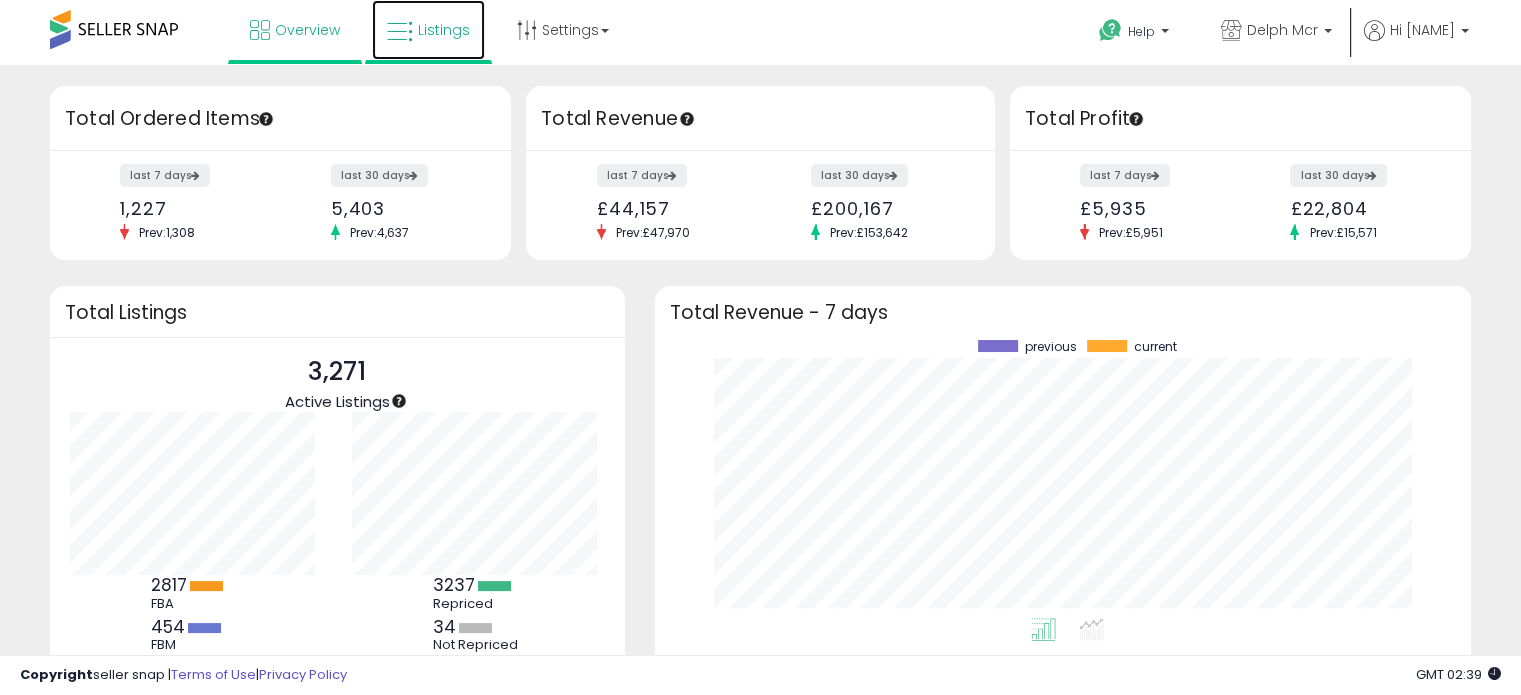 click on "Listings" at bounding box center [428, 30] 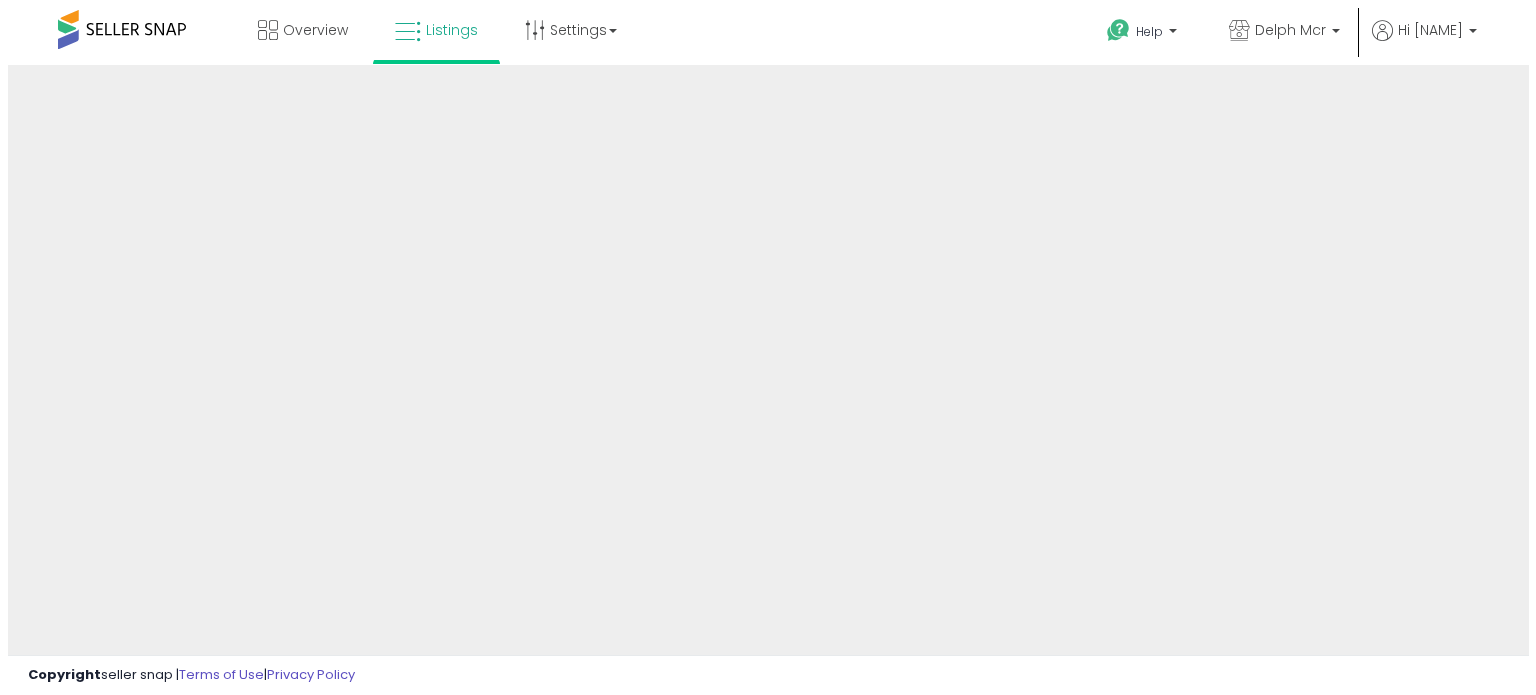 scroll, scrollTop: 0, scrollLeft: 0, axis: both 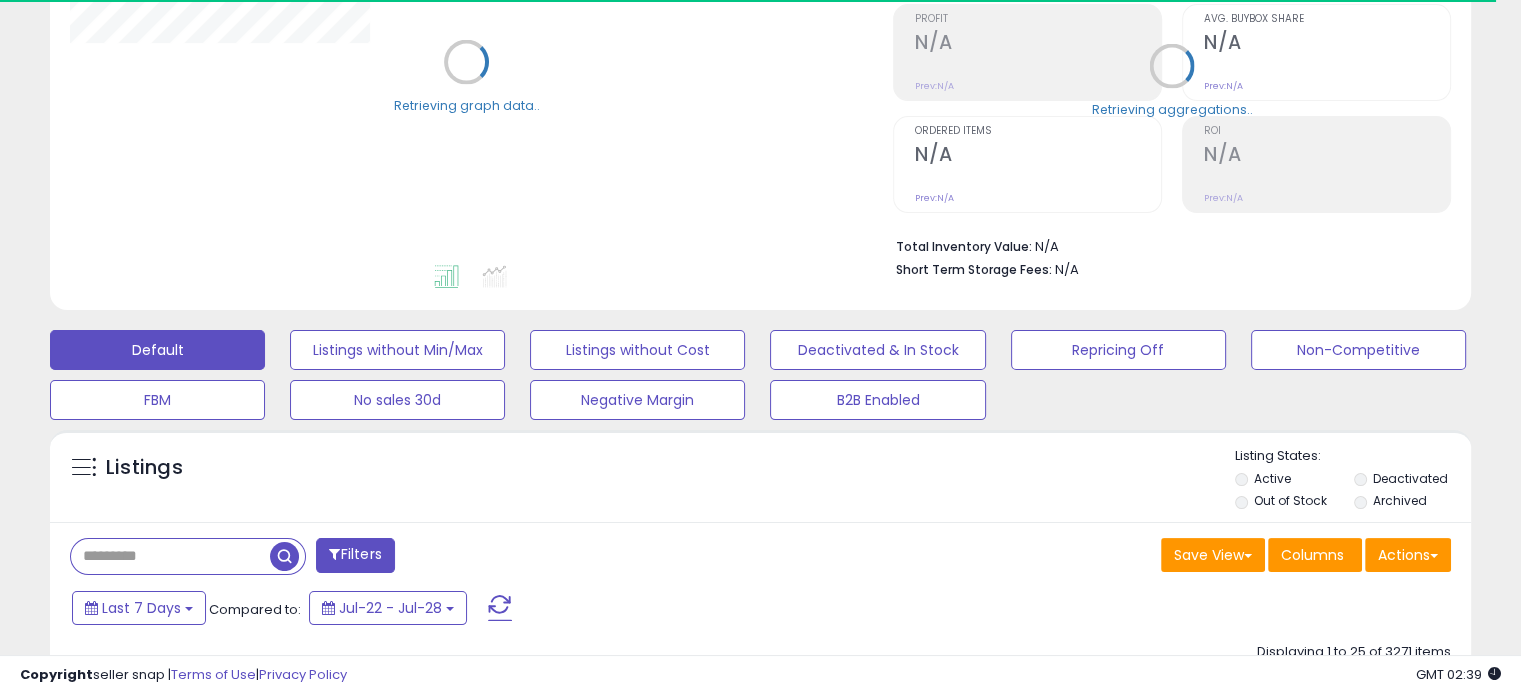 click at bounding box center [170, 556] 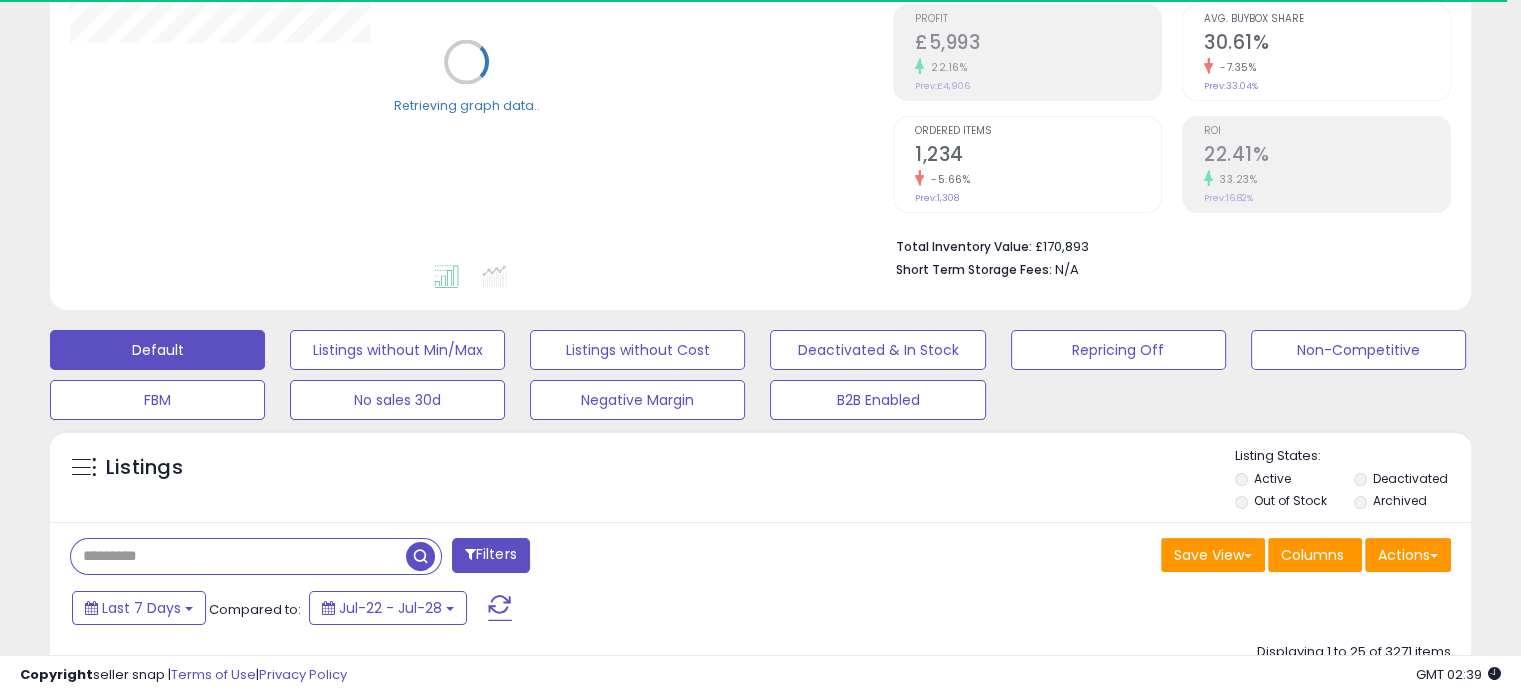 paste on "**********" 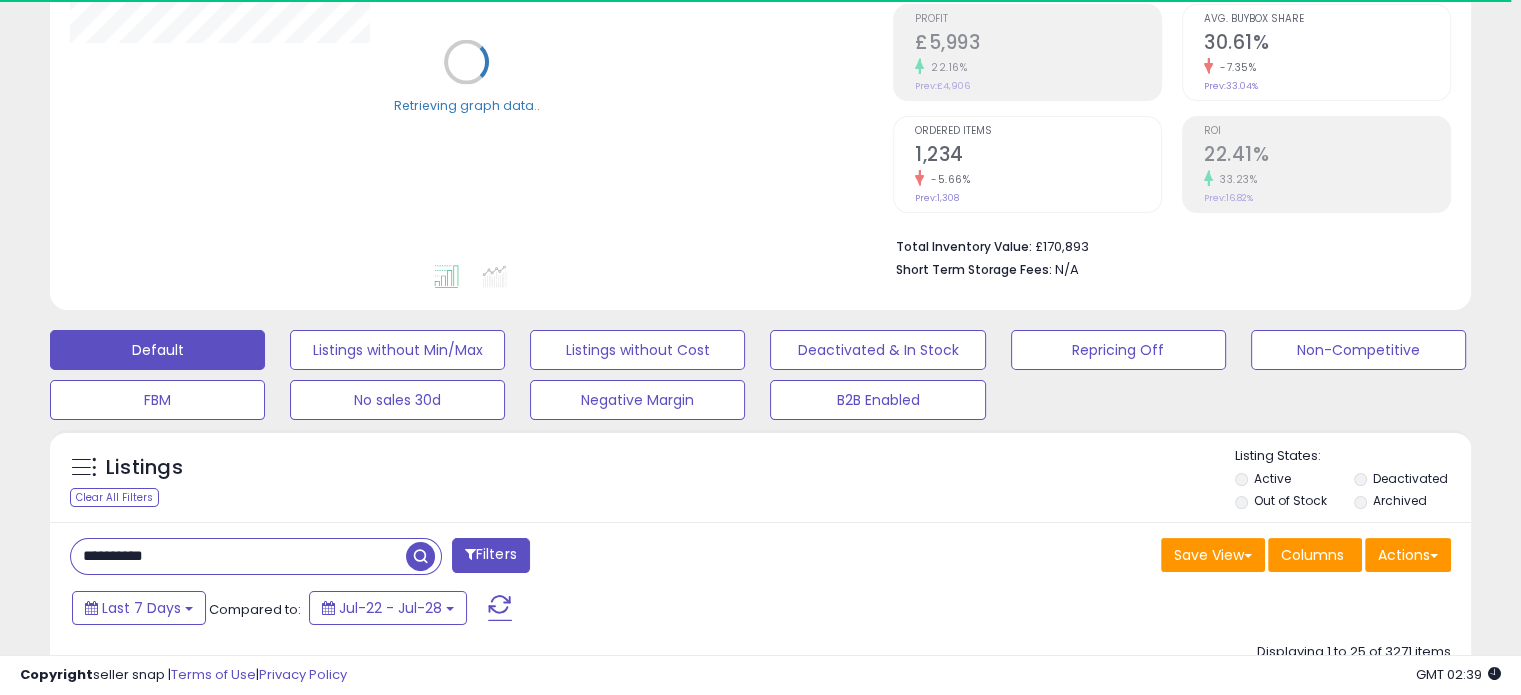 type on "**********" 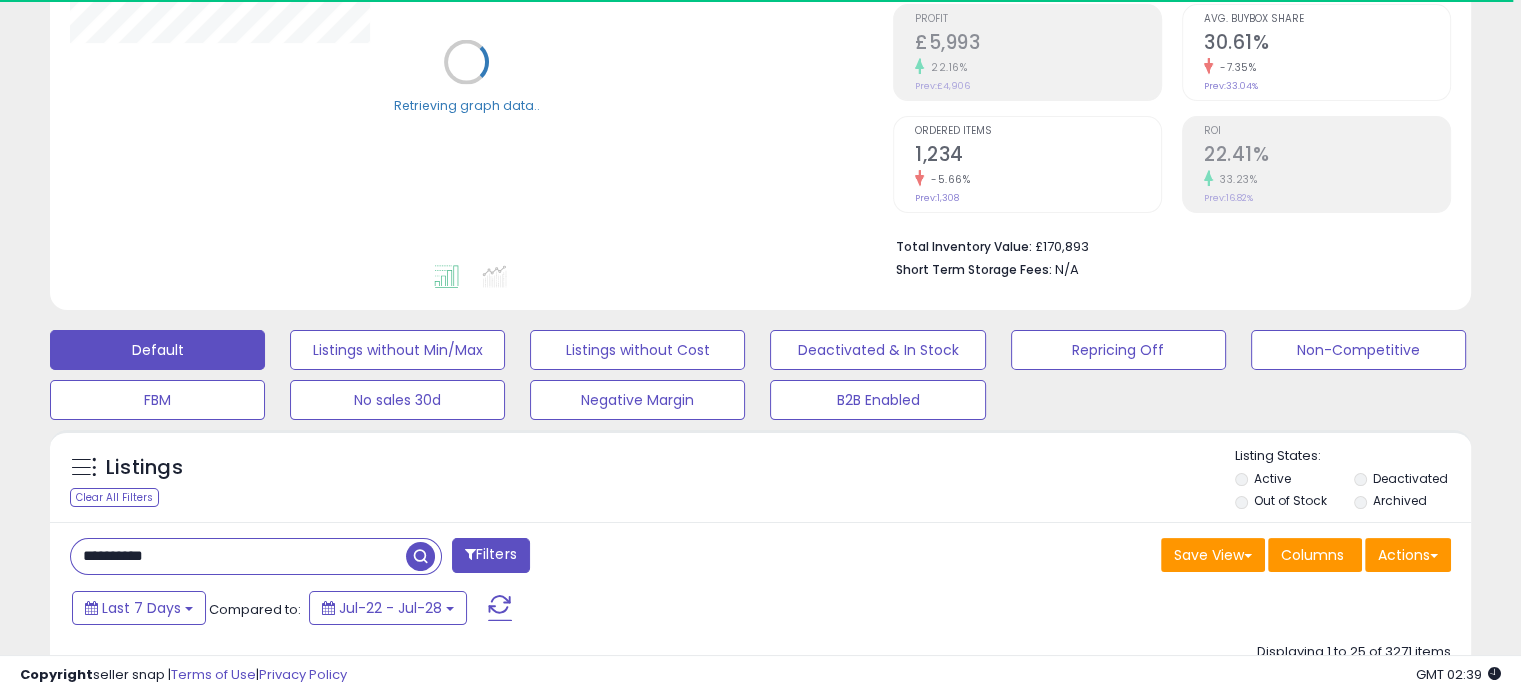 click at bounding box center [420, 556] 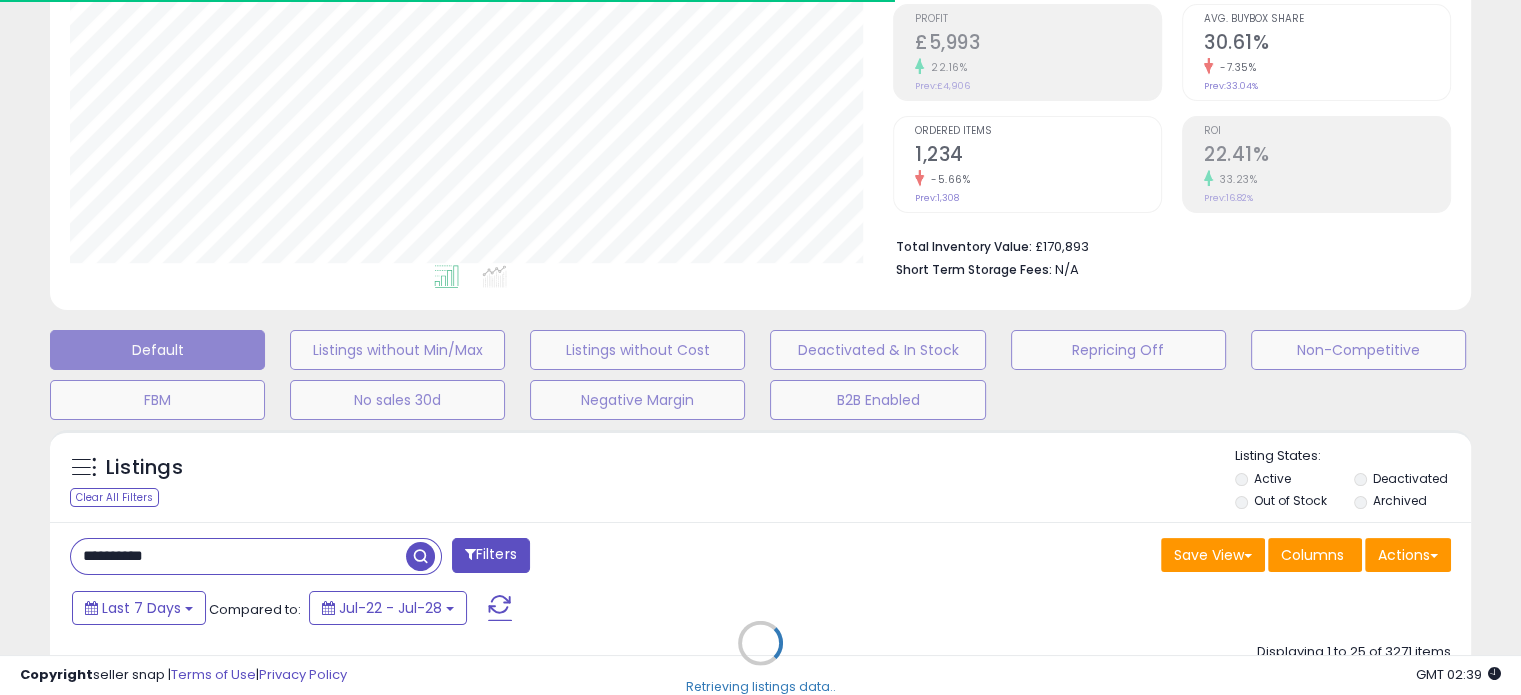 scroll, scrollTop: 999589, scrollLeft: 999176, axis: both 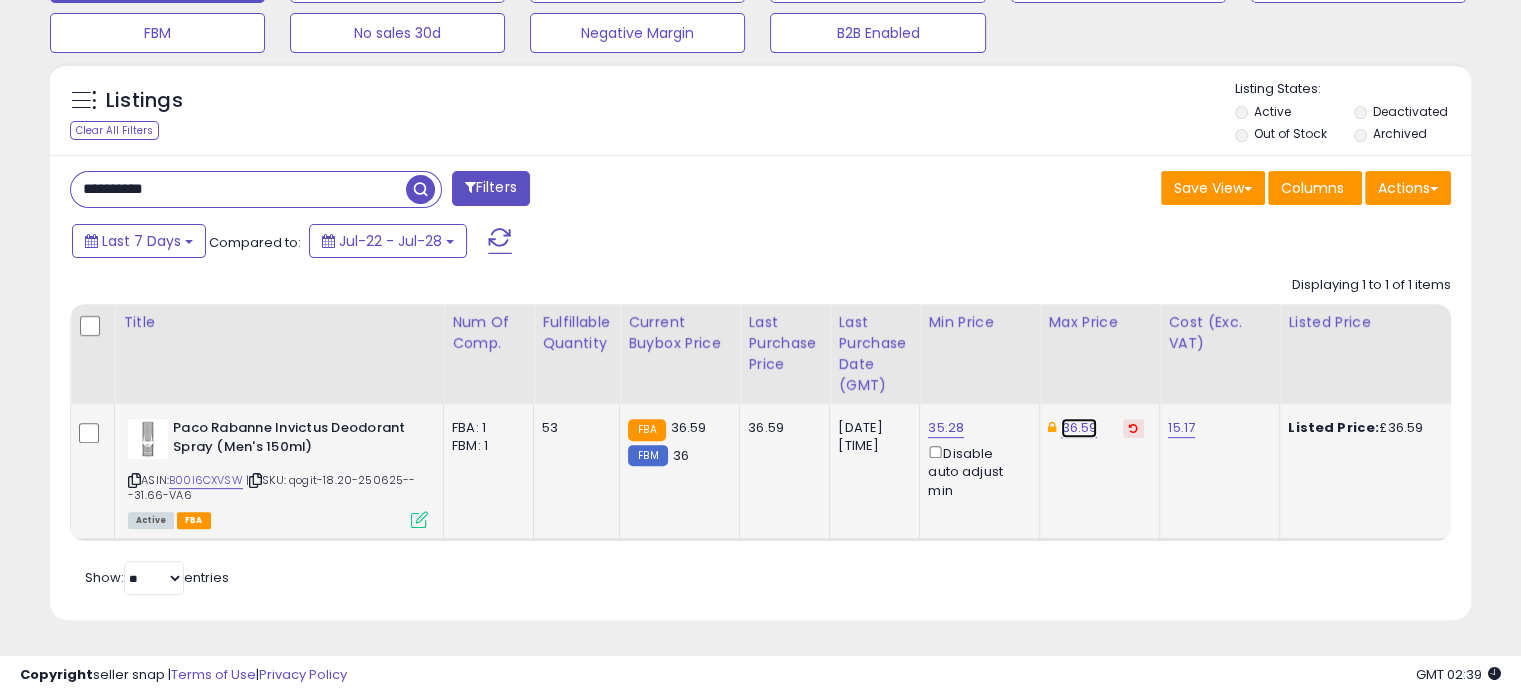 click on "36.59" at bounding box center (1079, 428) 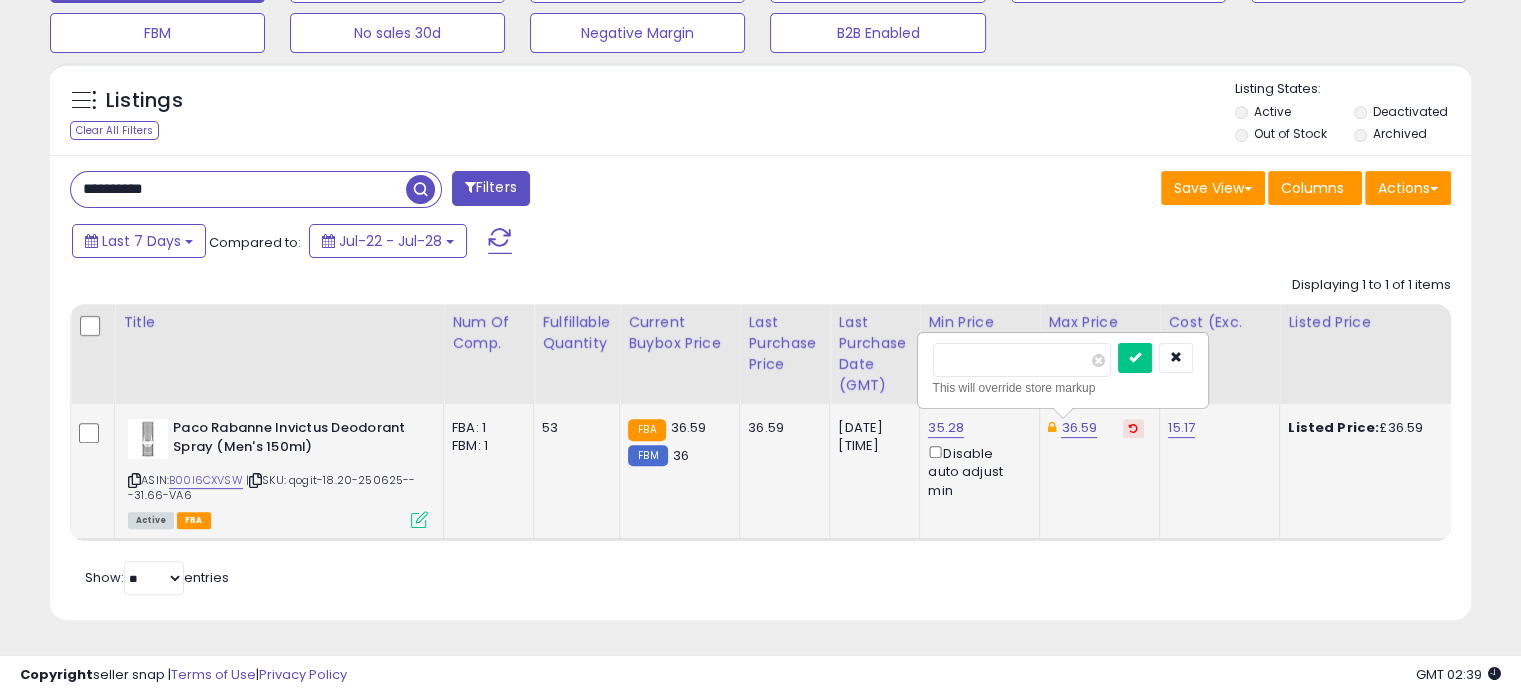 click on "*****" at bounding box center [1022, 360] 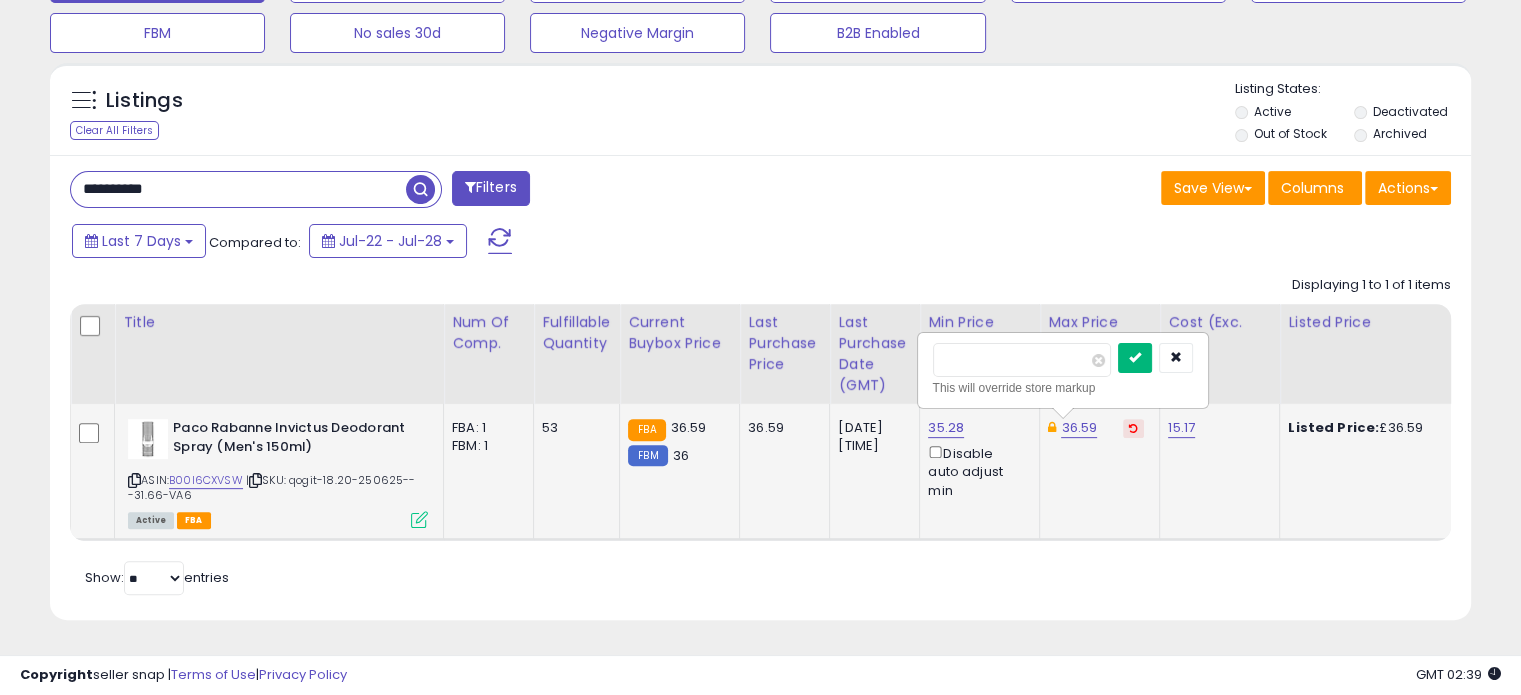 type on "*****" 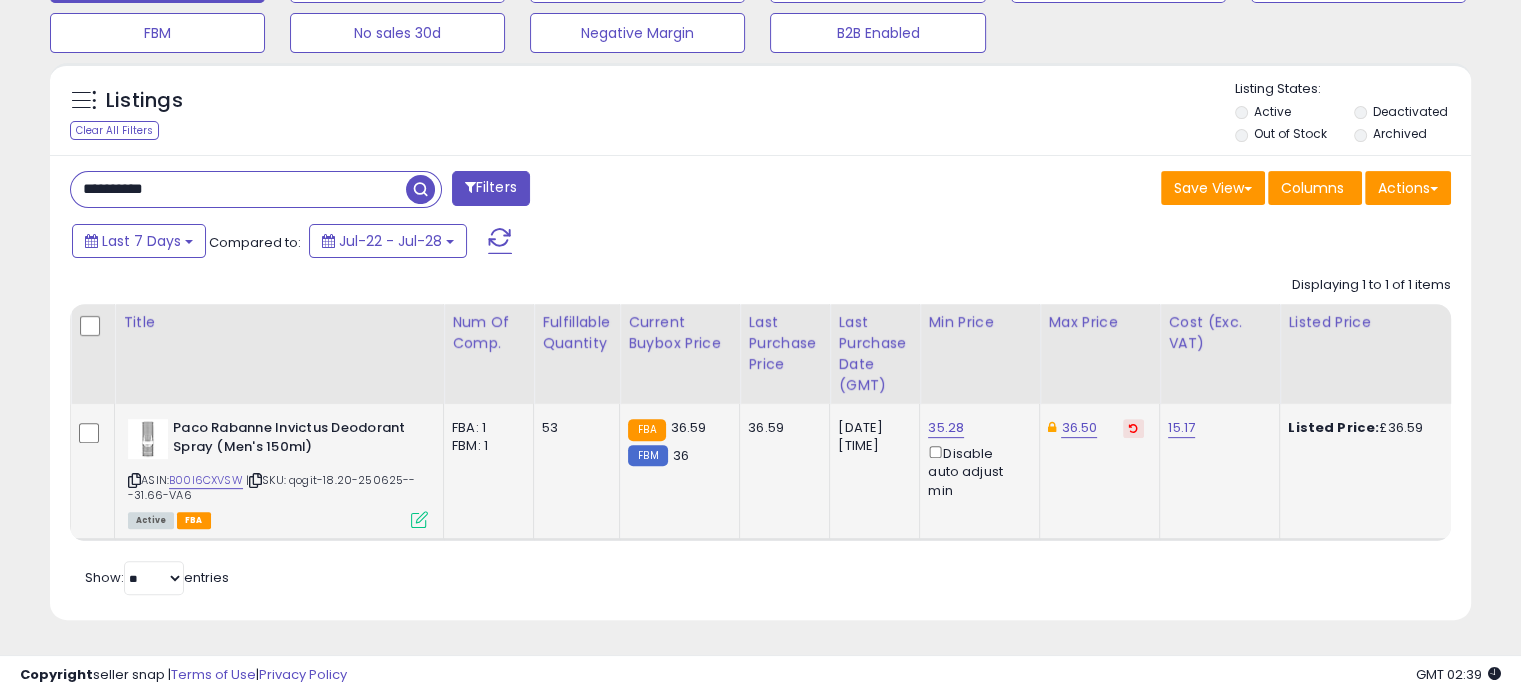click on "36.50" 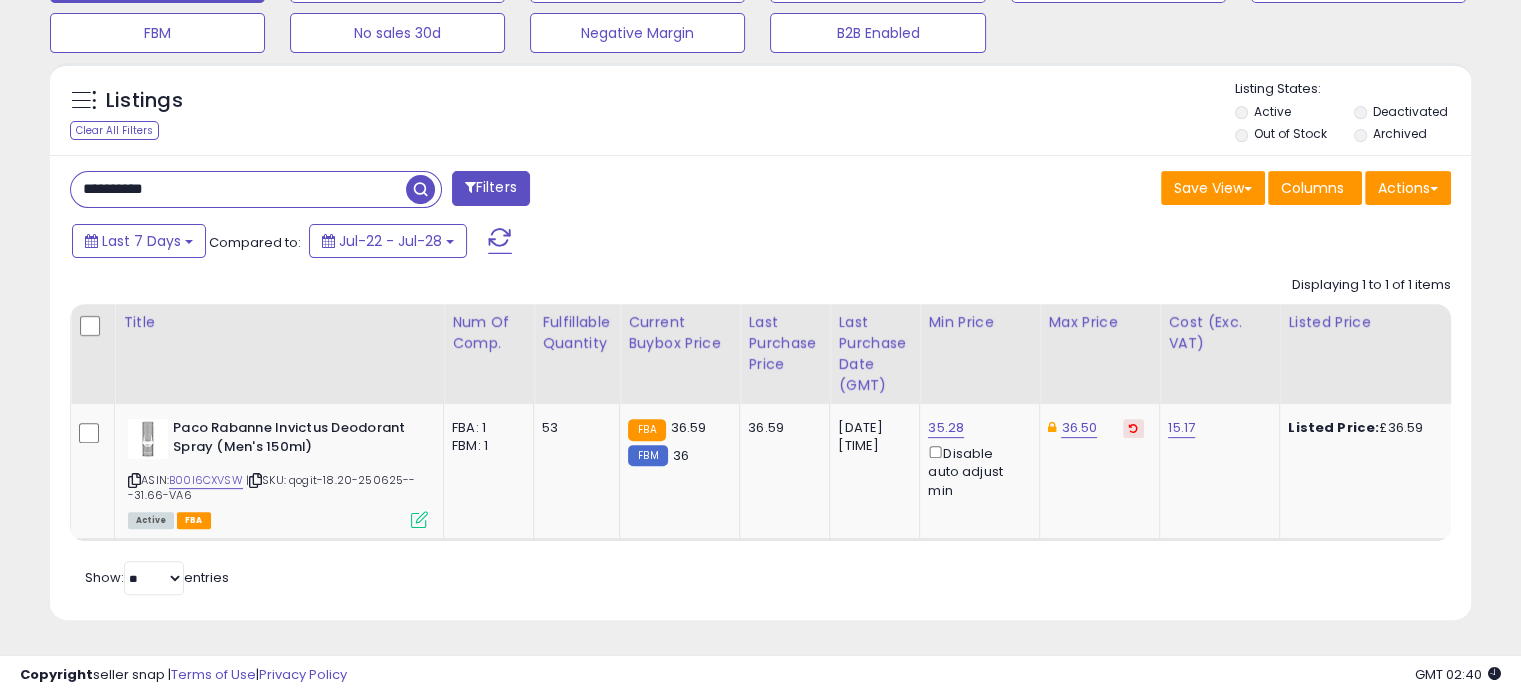 click on "**********" at bounding box center (238, 189) 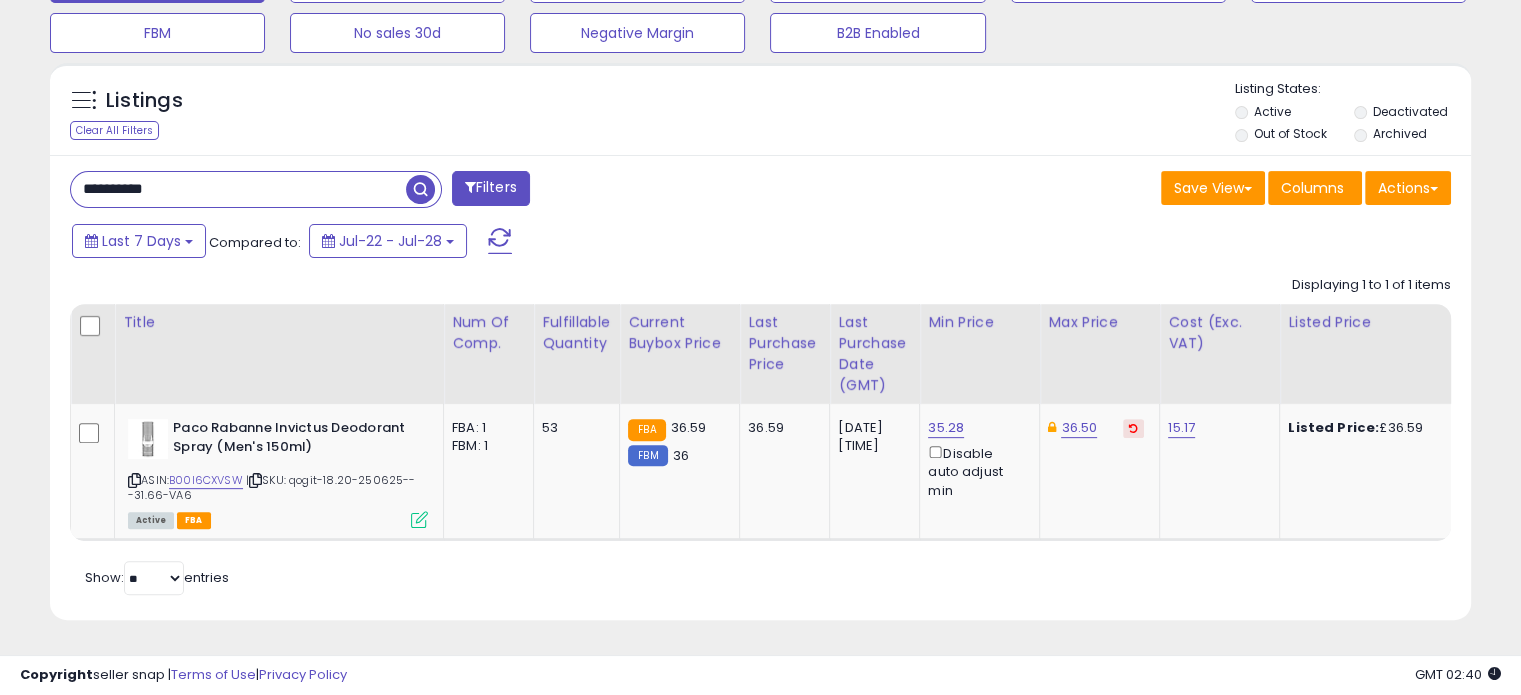click on "**********" at bounding box center [238, 189] 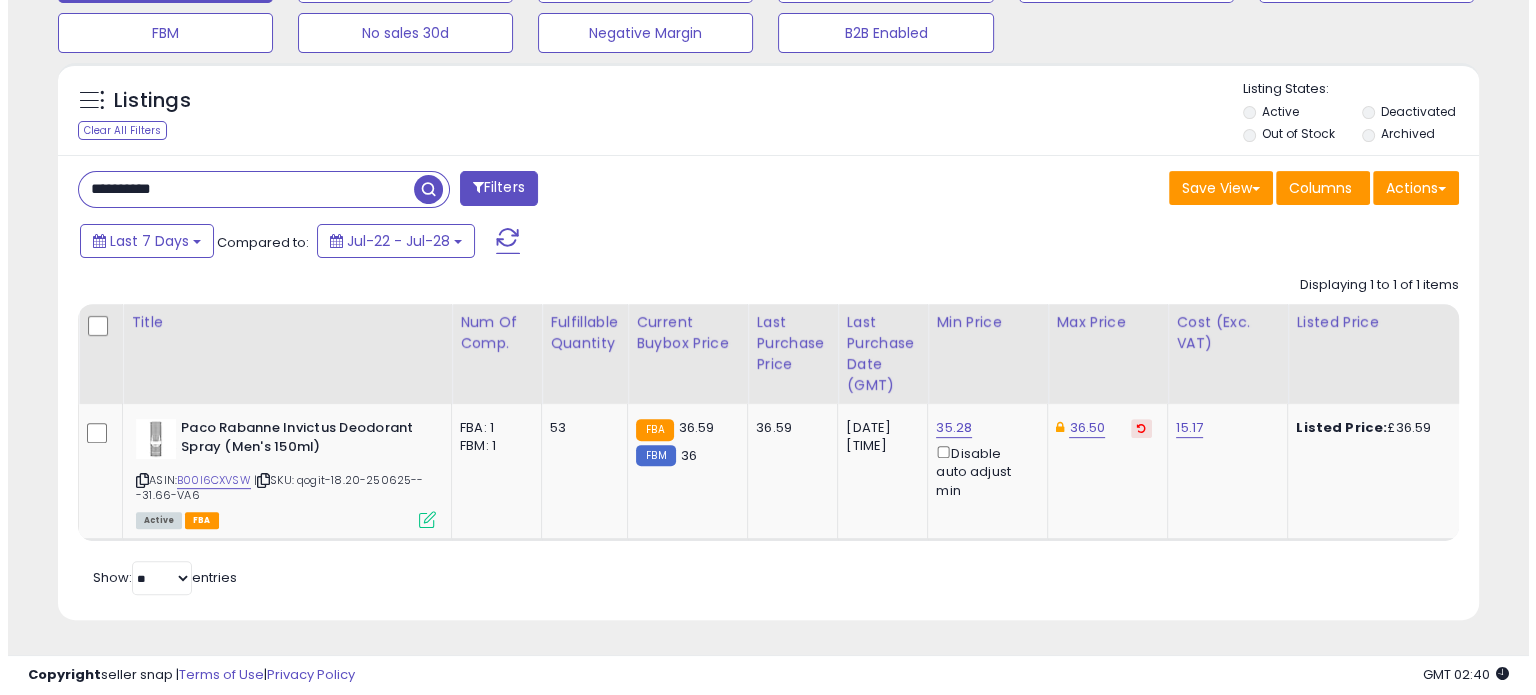 scroll, scrollTop: 544, scrollLeft: 0, axis: vertical 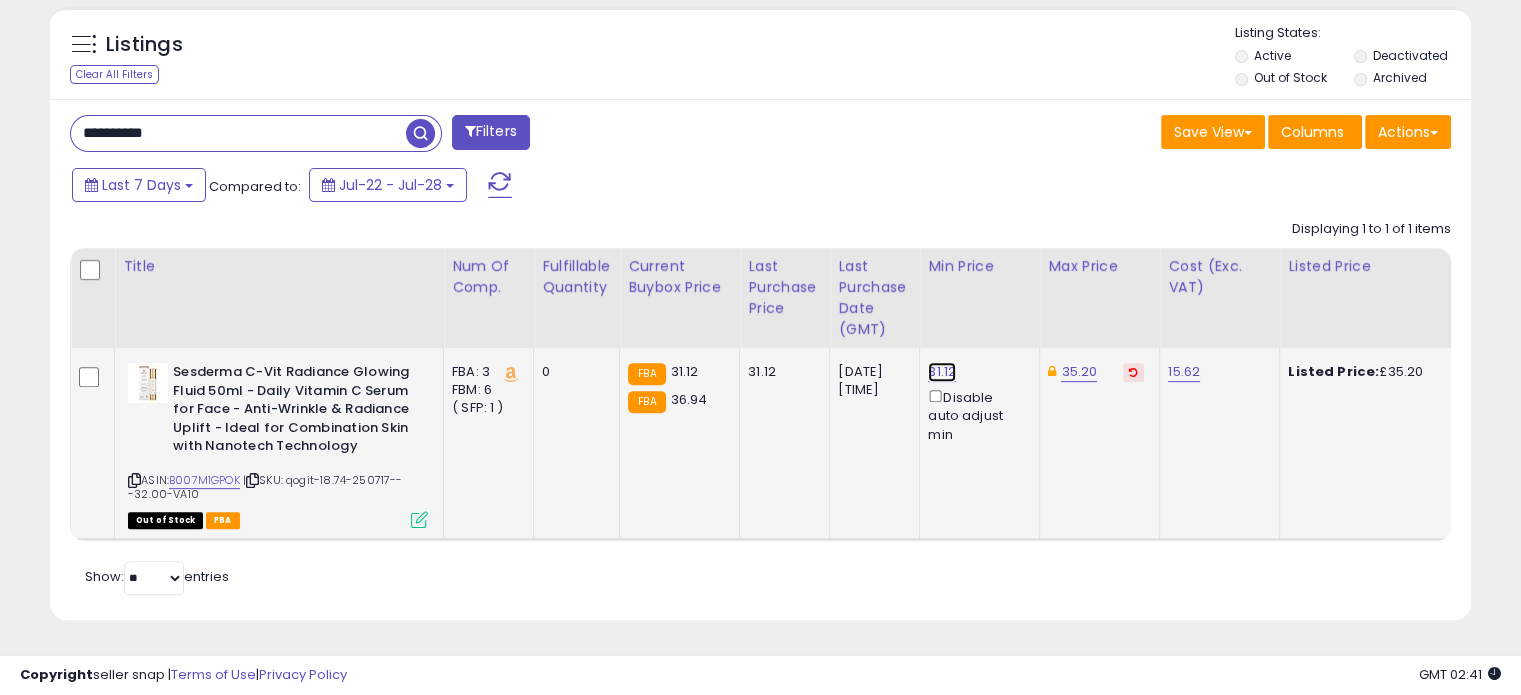 click on "31.12" at bounding box center (942, 372) 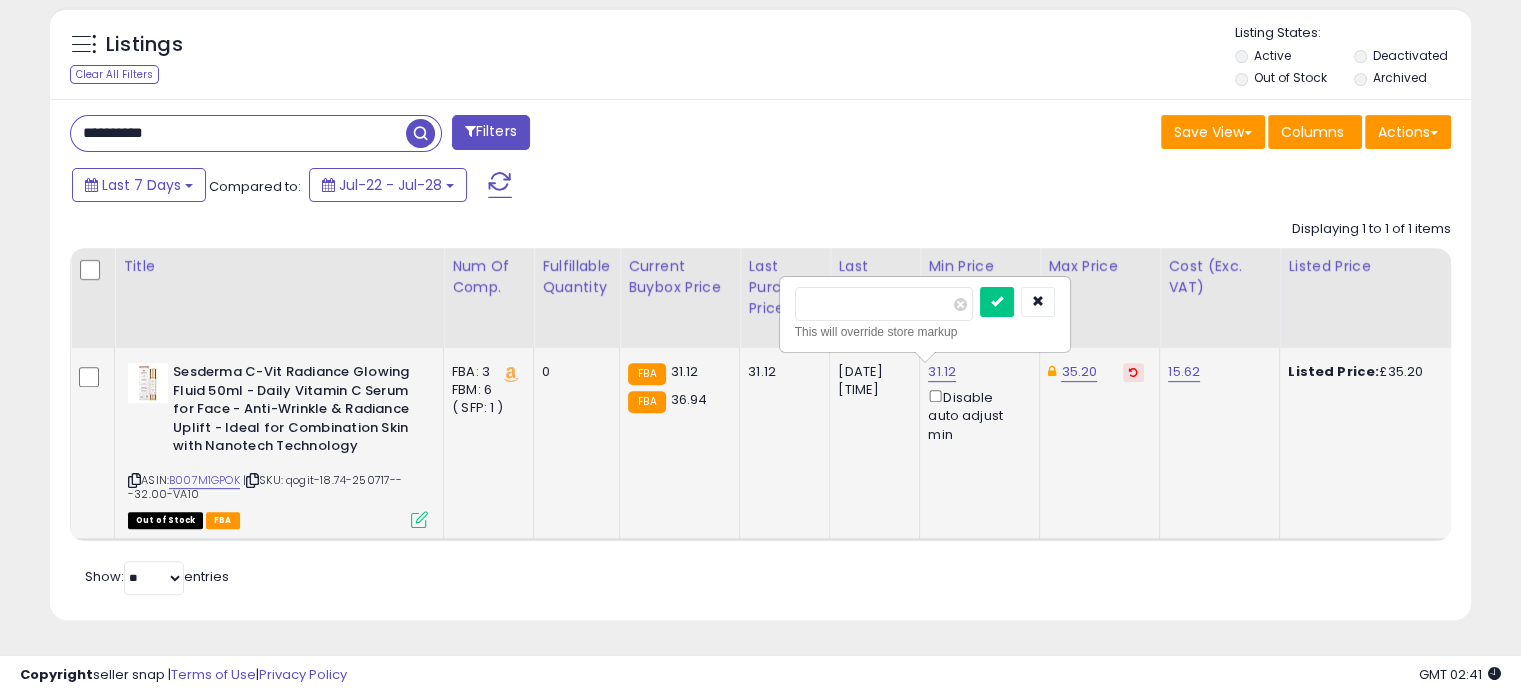 drag, startPoint x: 839, startPoint y: 290, endPoint x: 791, endPoint y: 281, distance: 48.83646 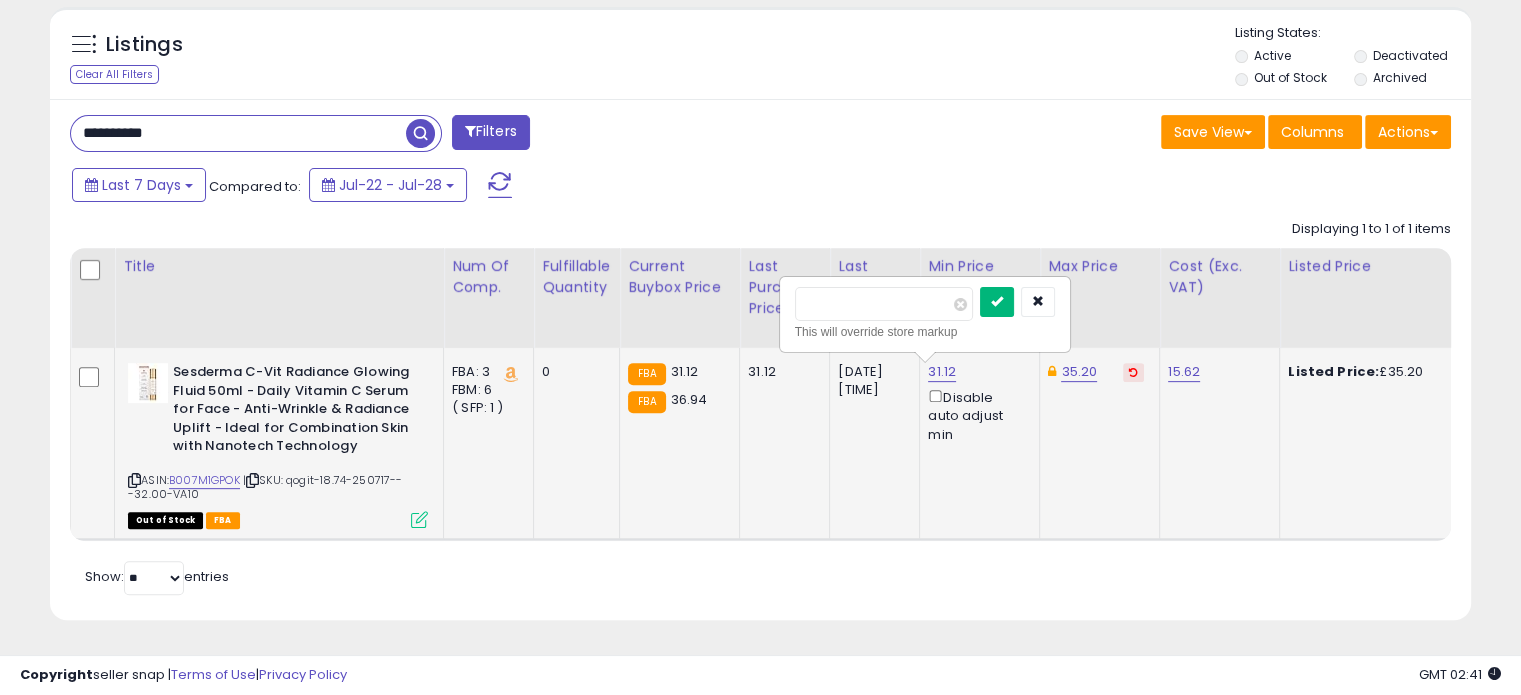 type on "*****" 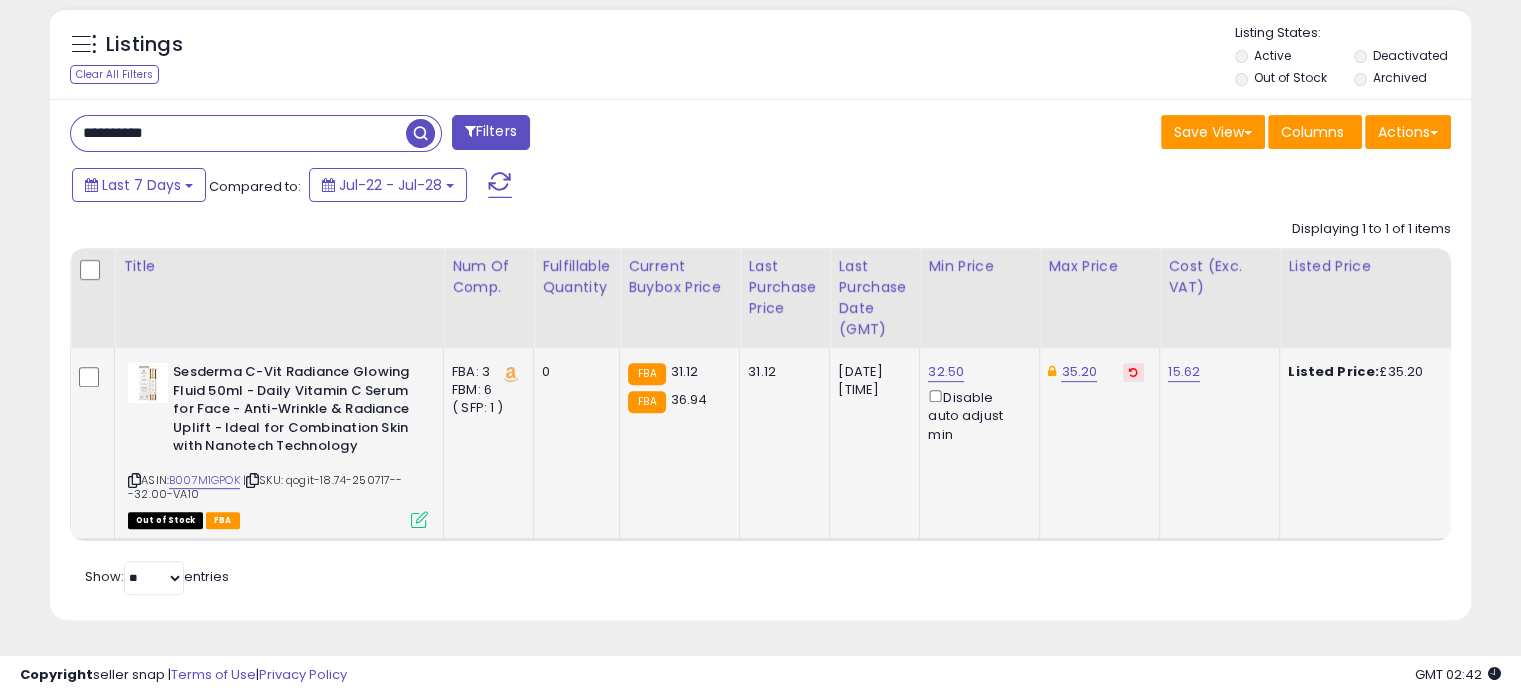 click on "**********" at bounding box center (238, 133) 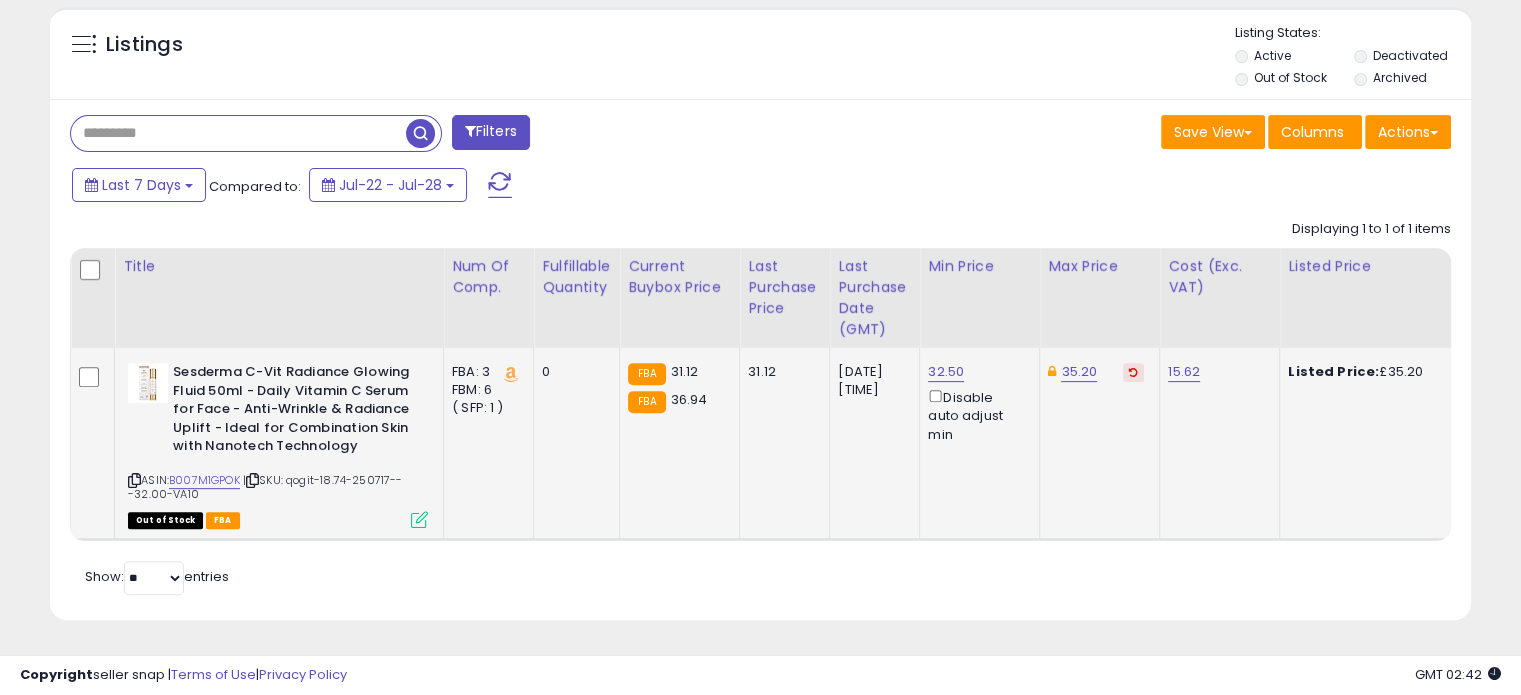 scroll, scrollTop: 999589, scrollLeft: 999168, axis: both 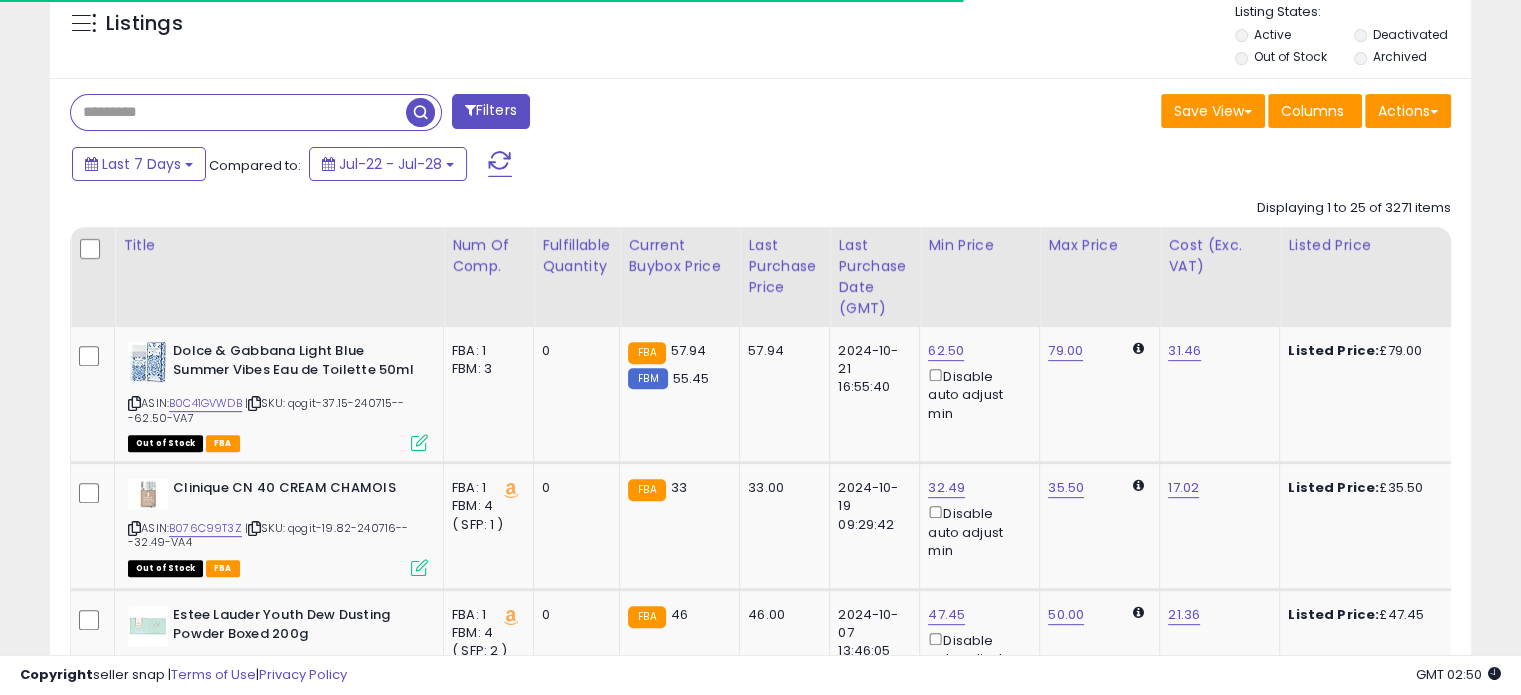 click at bounding box center [238, 112] 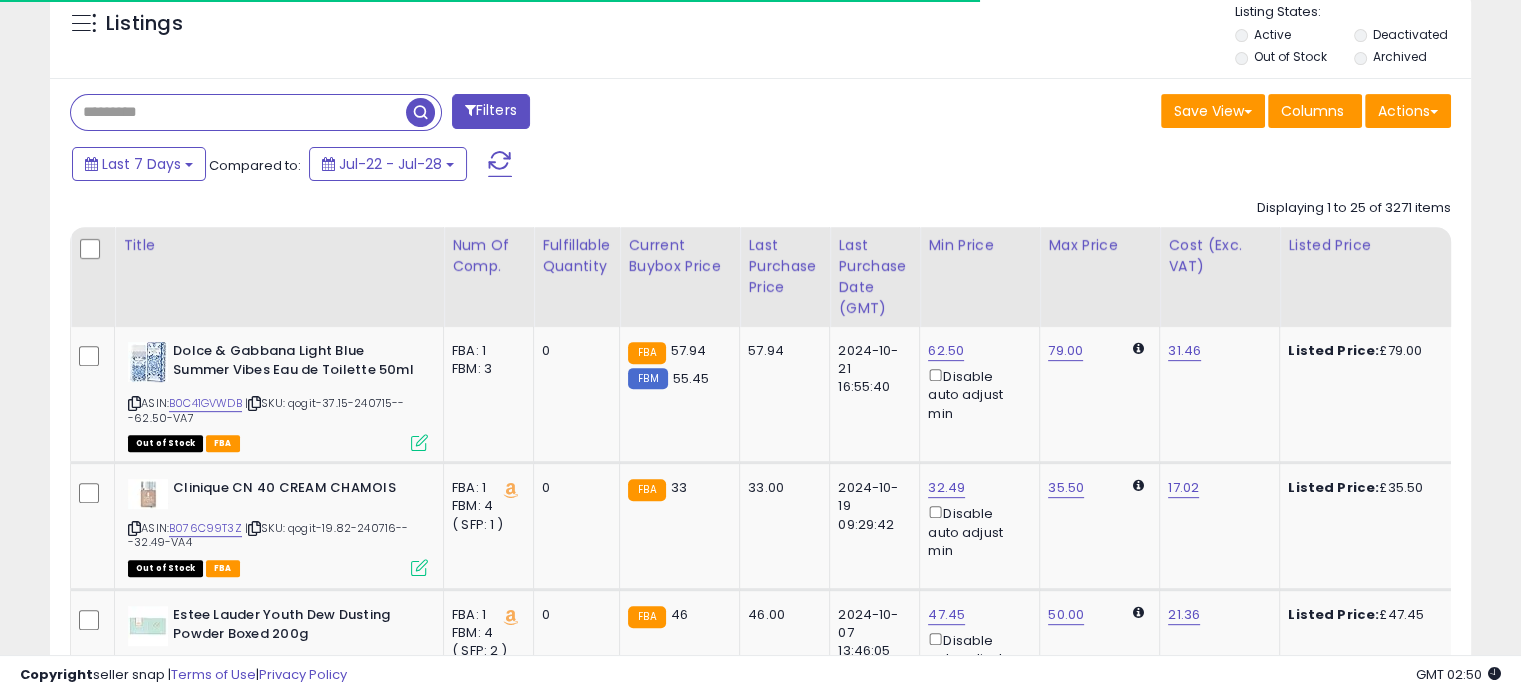 paste on "**********" 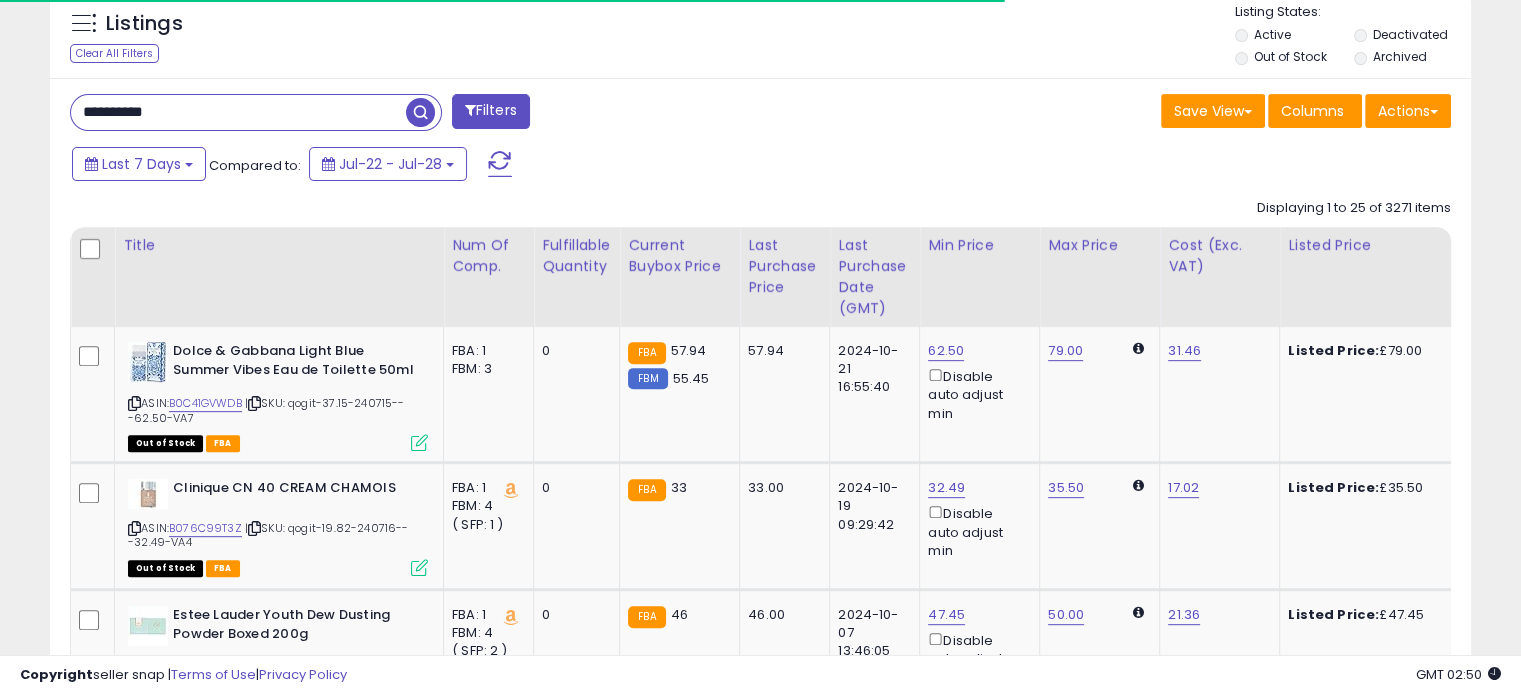 type on "**********" 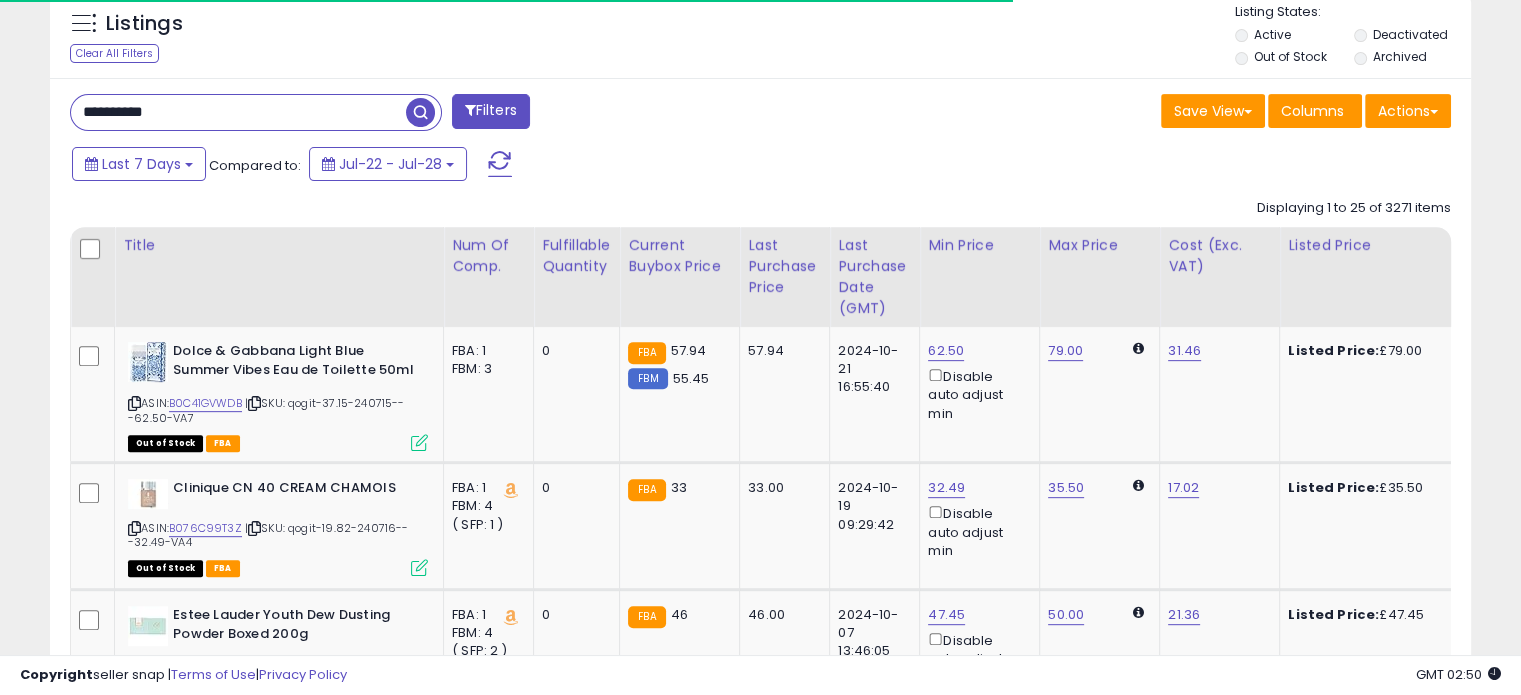 click at bounding box center (420, 112) 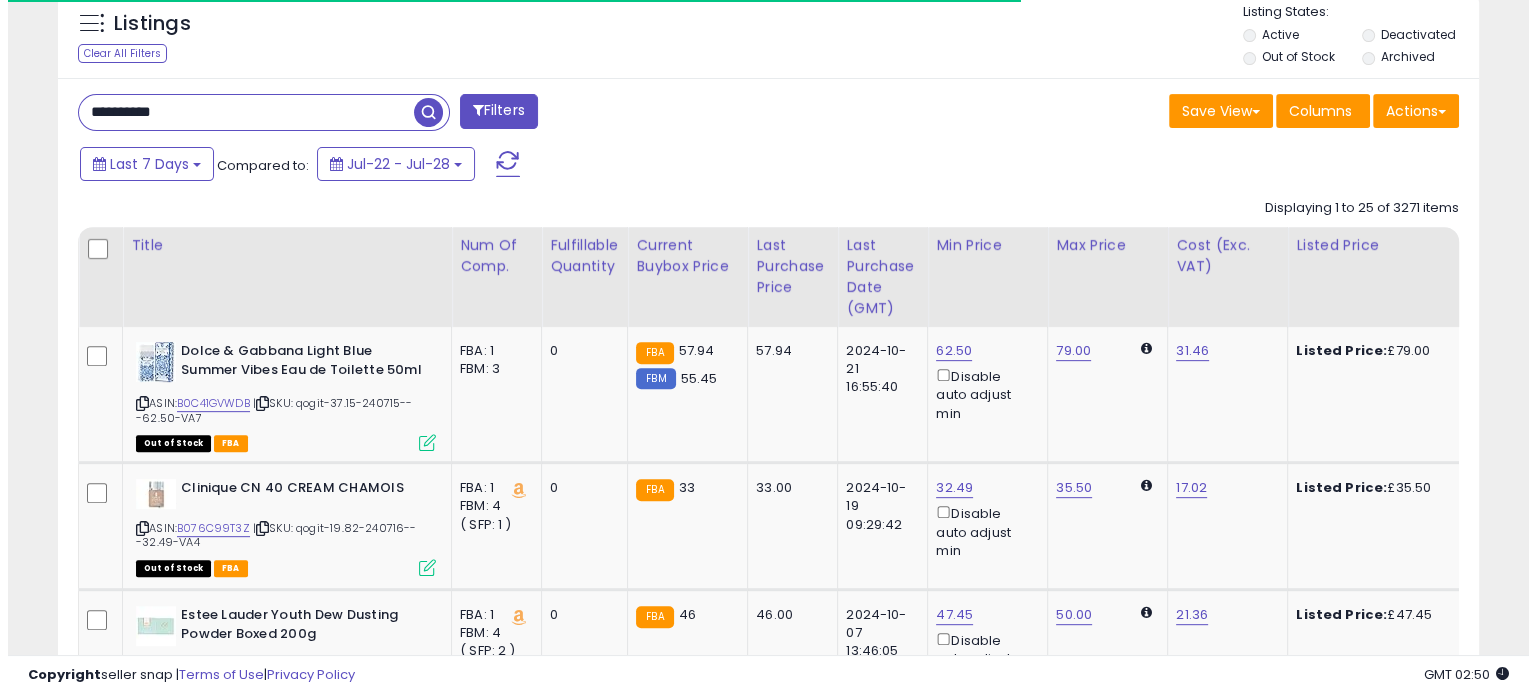 scroll, scrollTop: 564, scrollLeft: 0, axis: vertical 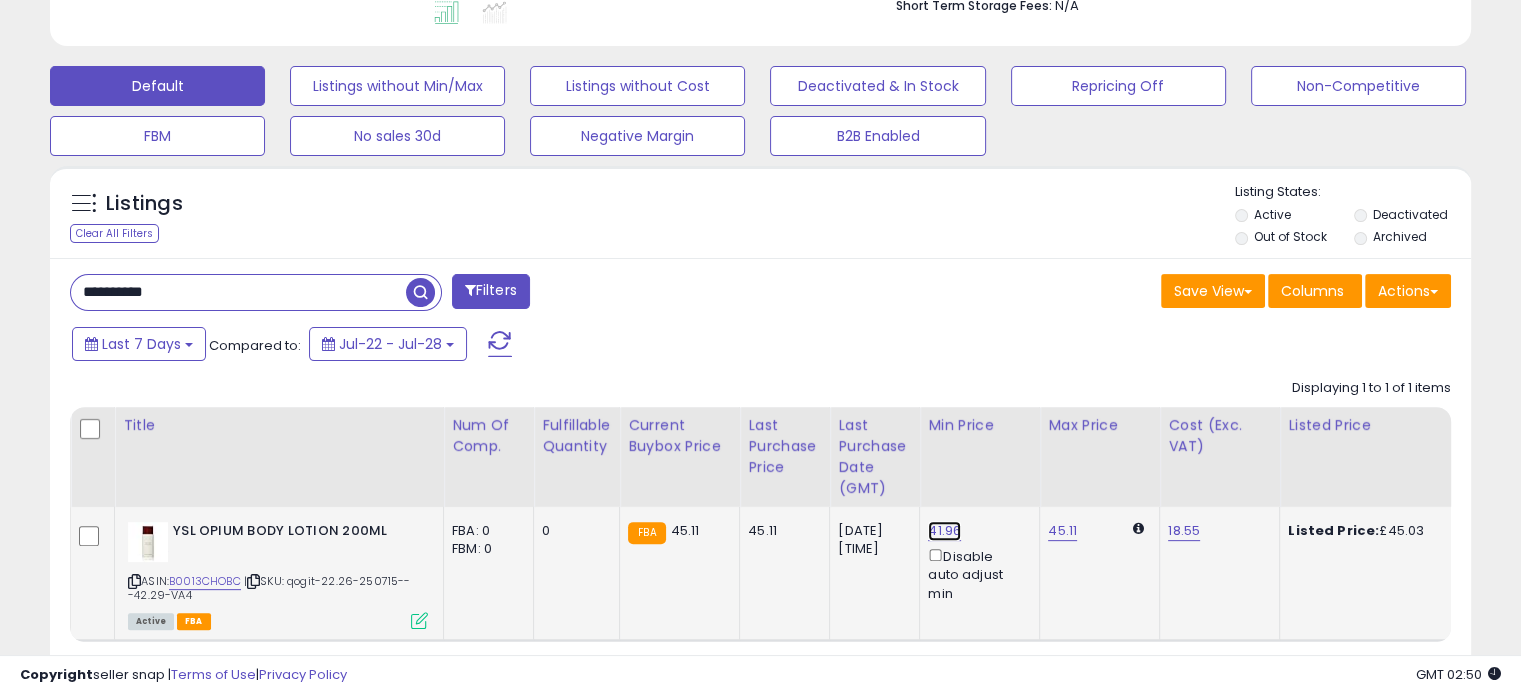 click on "41.96" at bounding box center (944, 531) 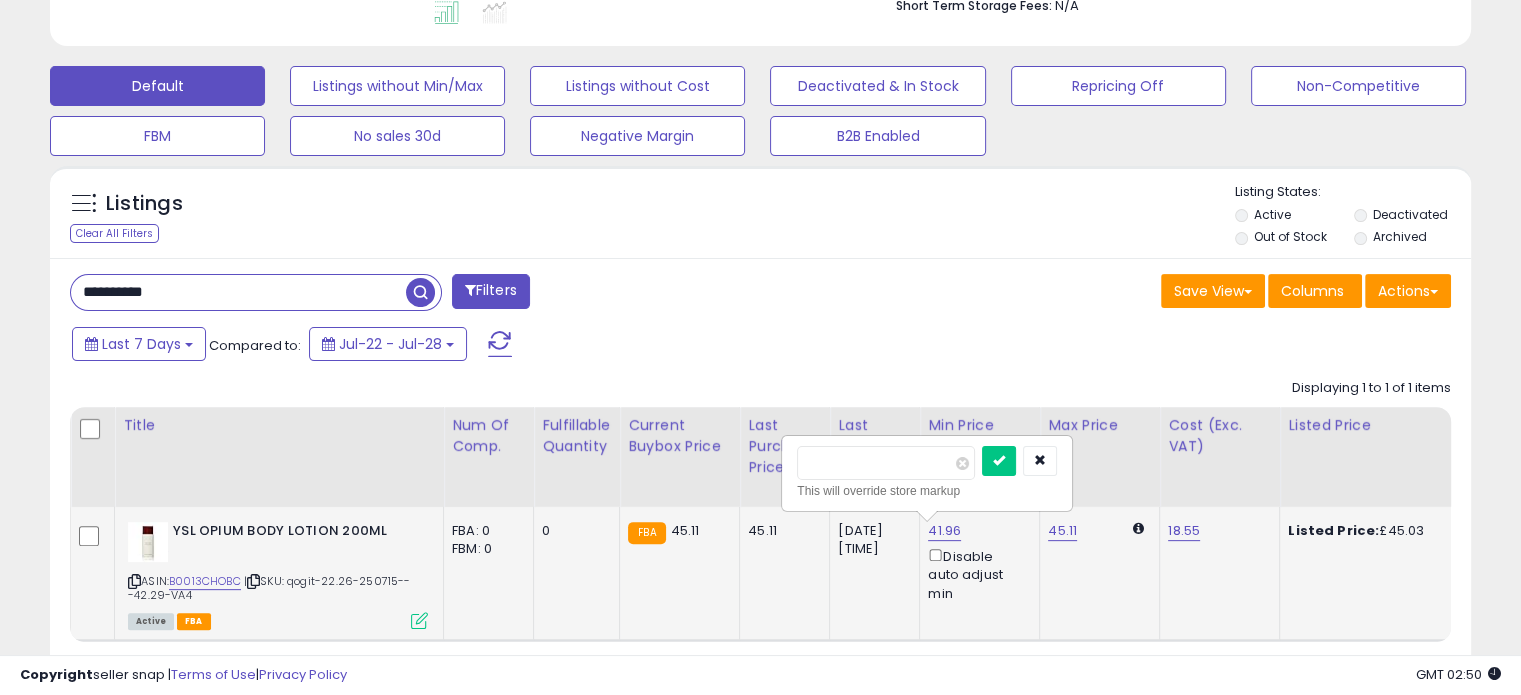 drag, startPoint x: 851, startPoint y: 468, endPoint x: 820, endPoint y: 473, distance: 31.400637 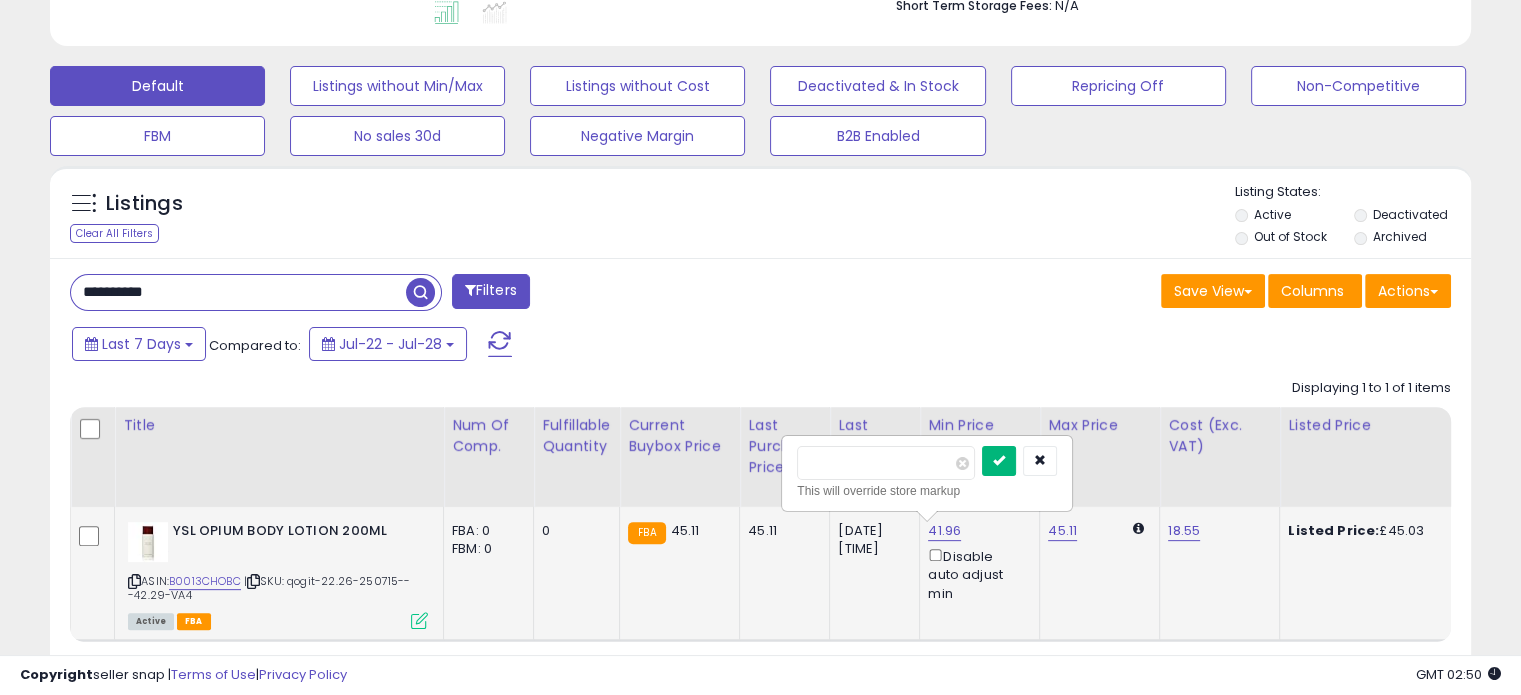 type on "*****" 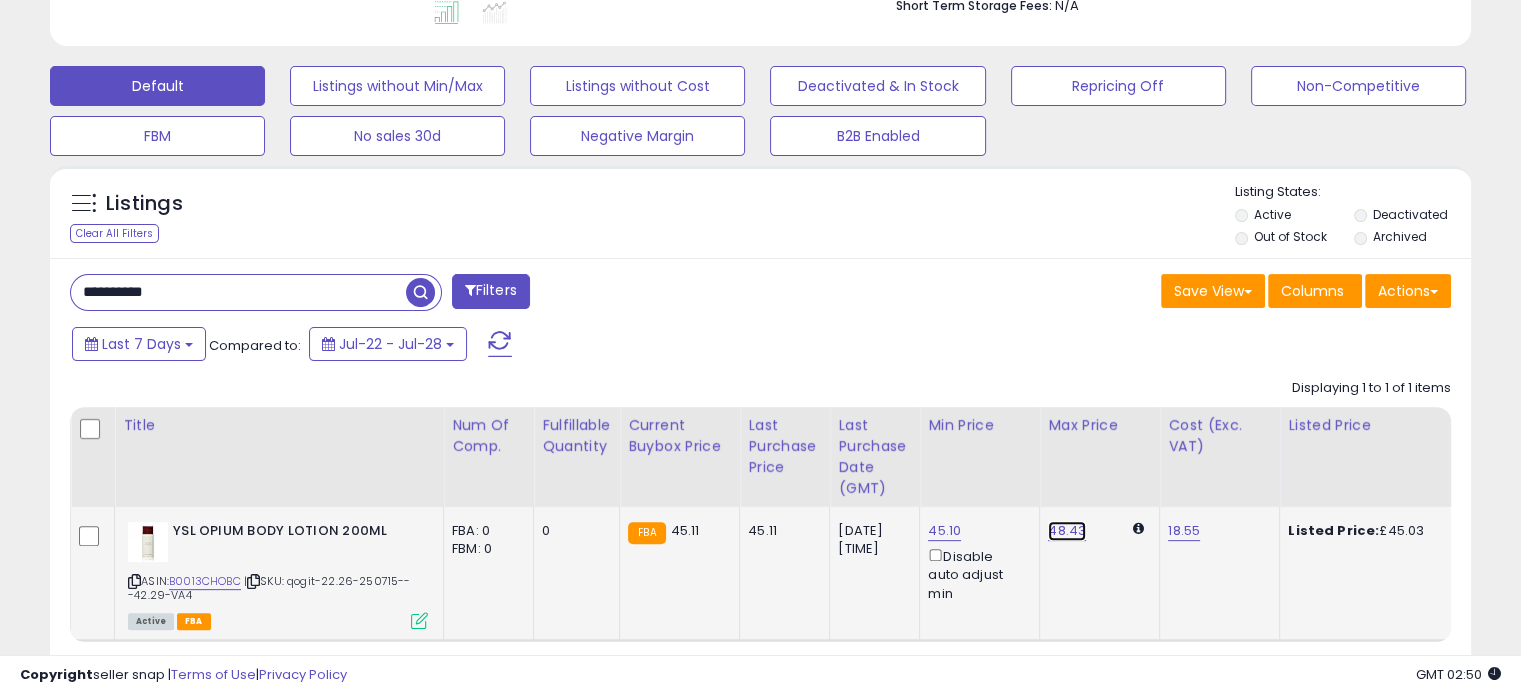 click on "48.43" at bounding box center [1067, 531] 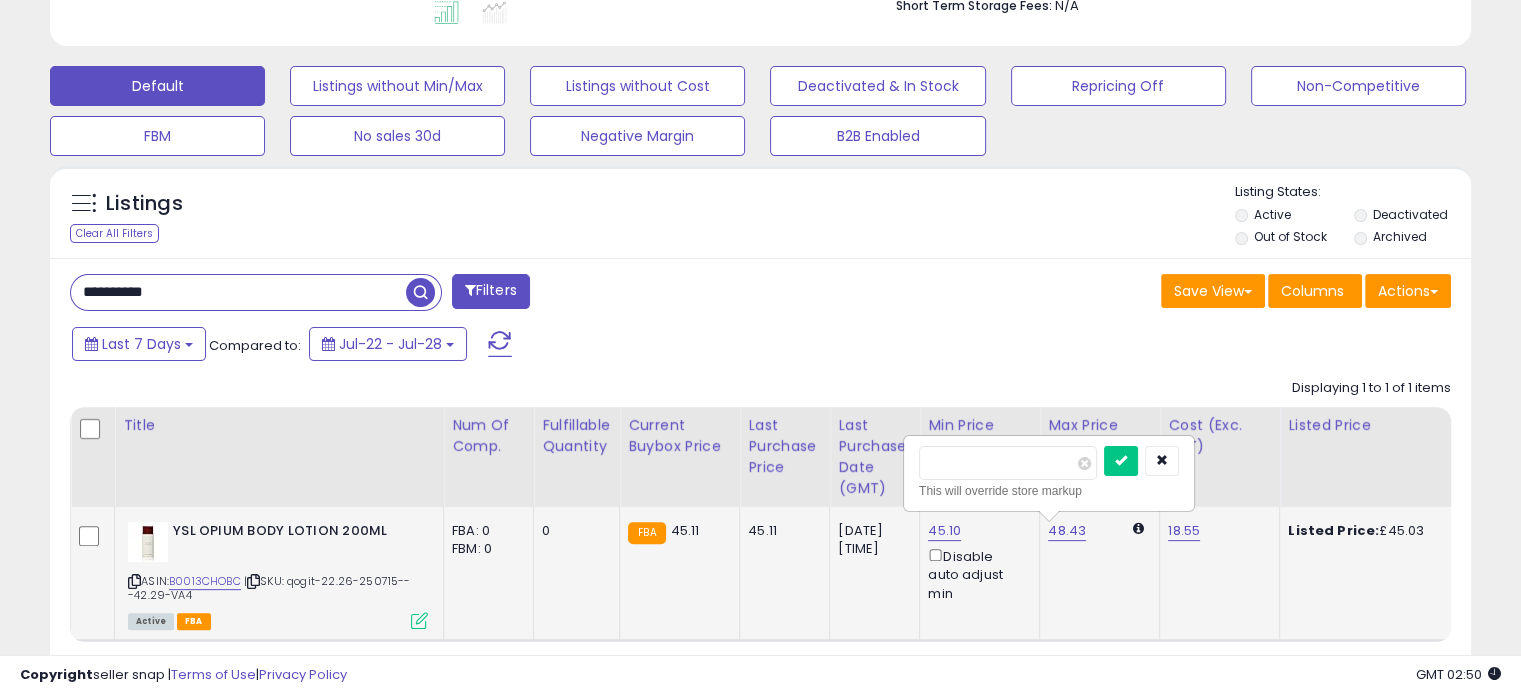 drag, startPoint x: 968, startPoint y: 459, endPoint x: 929, endPoint y: 461, distance: 39.051247 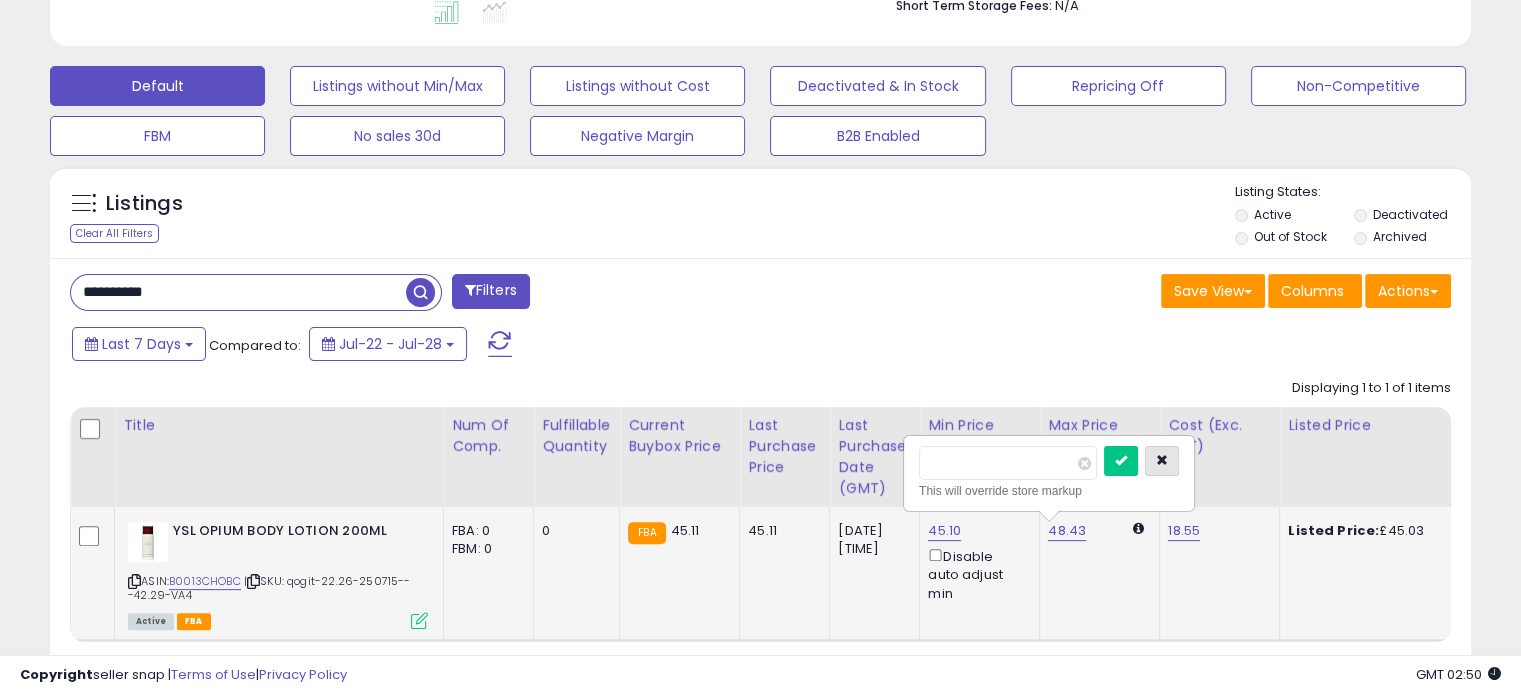 type on "**" 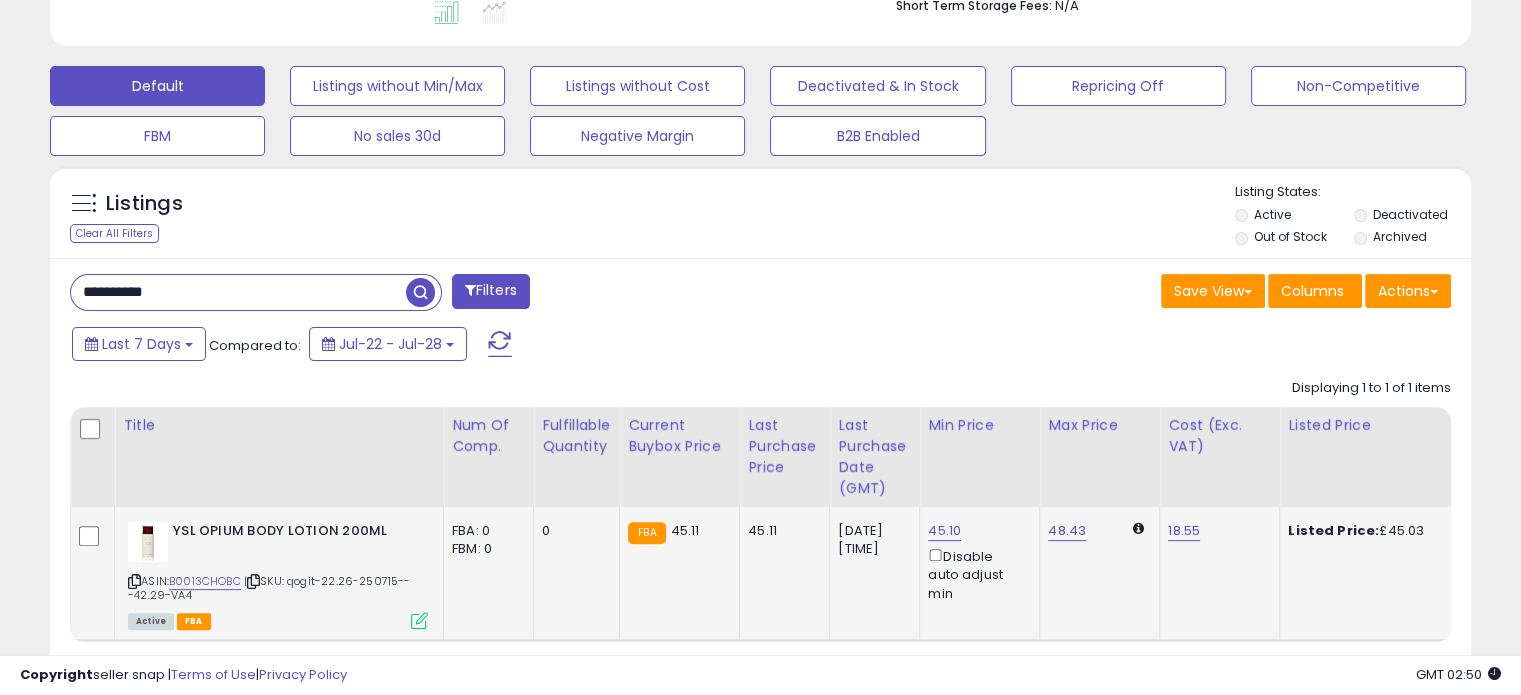 click on "48.43" 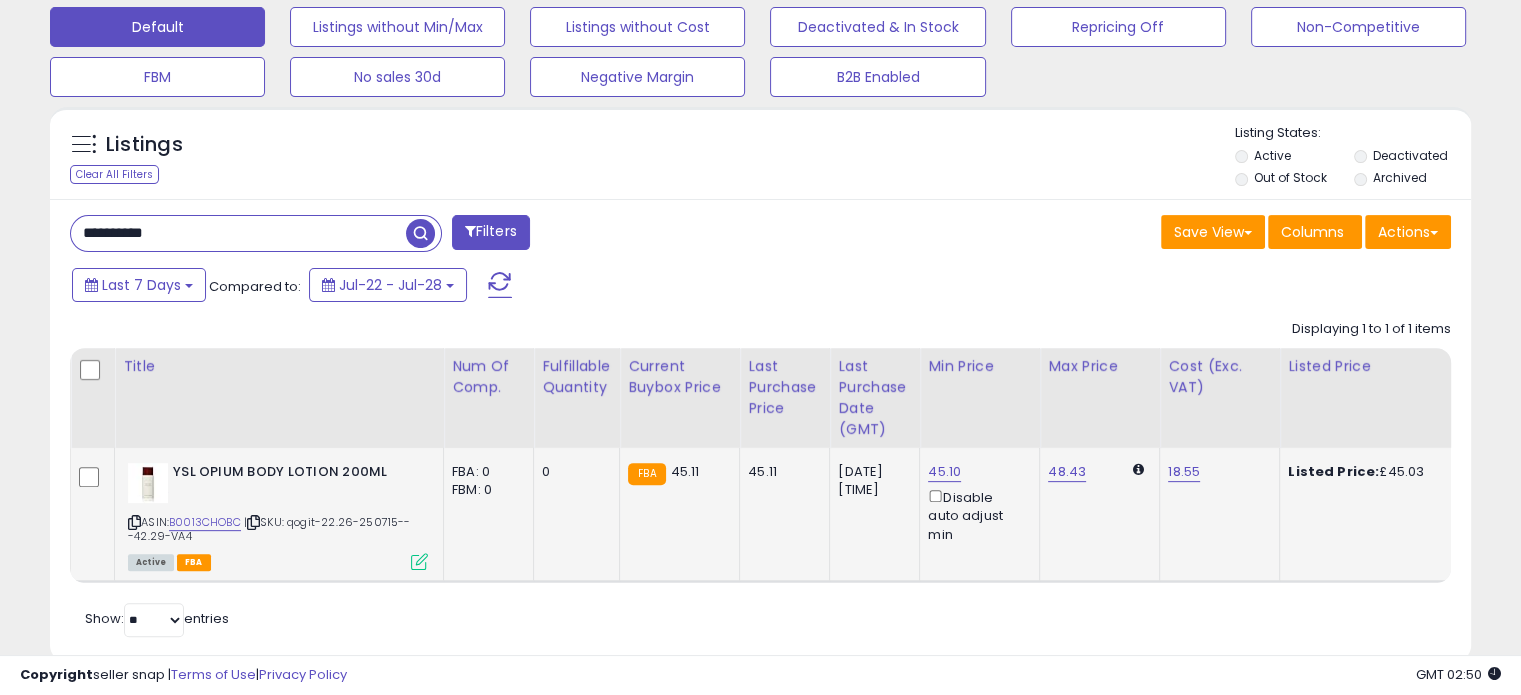 scroll, scrollTop: 678, scrollLeft: 0, axis: vertical 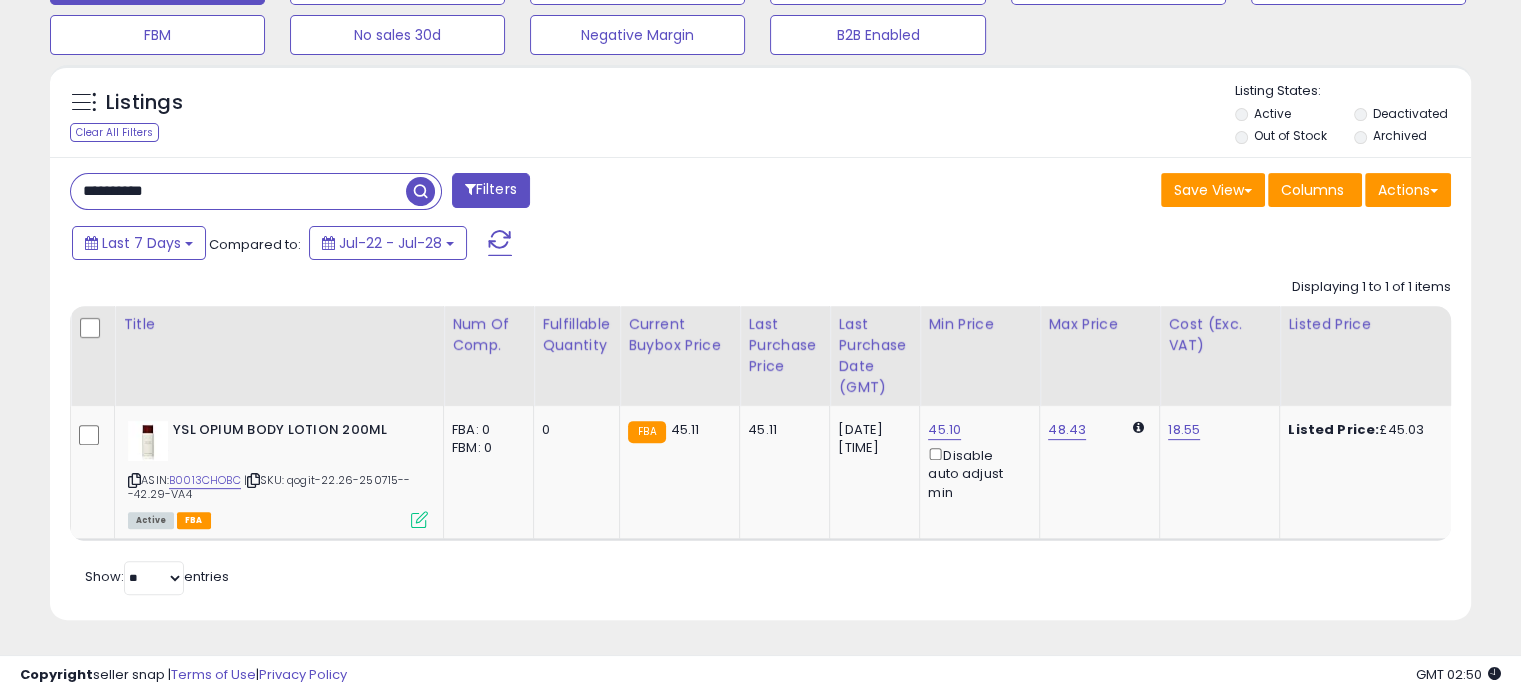 click on "**********" at bounding box center [238, 191] 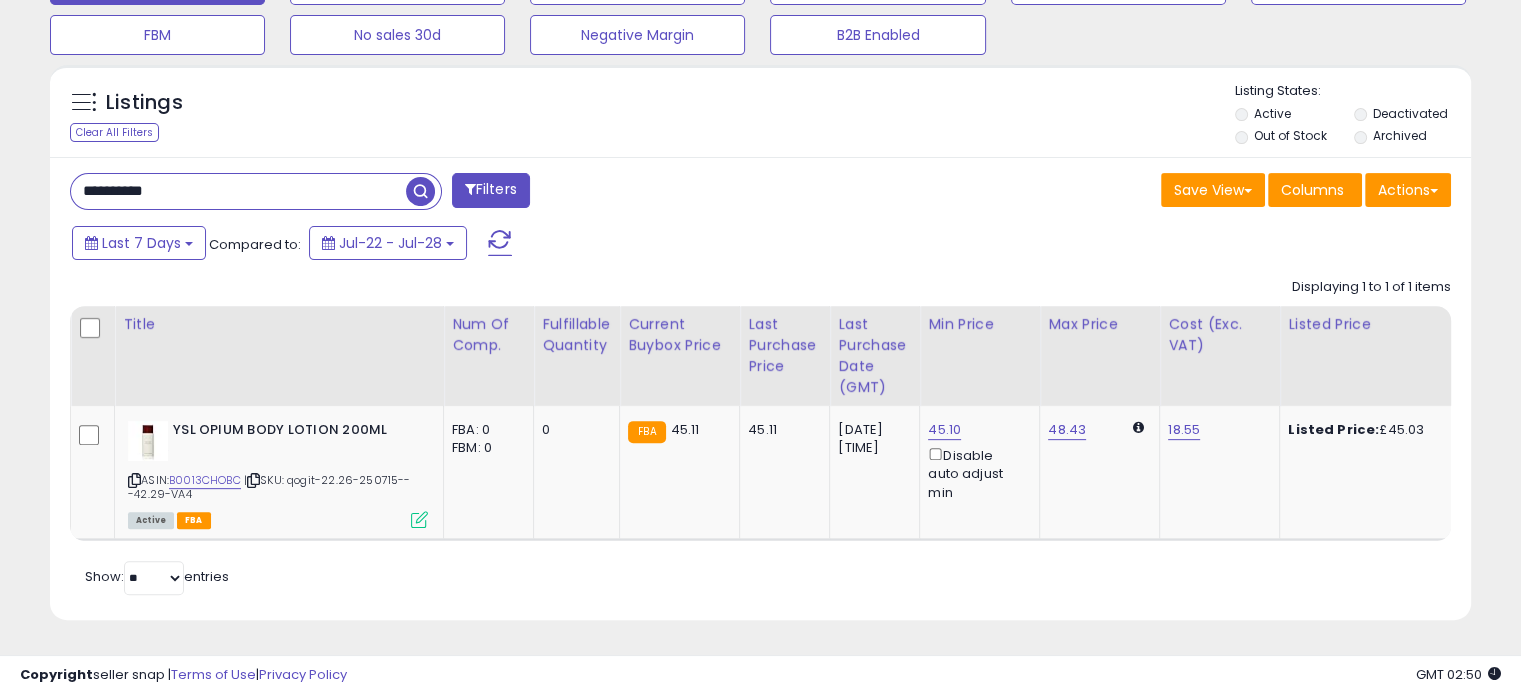 click on "**********" at bounding box center (238, 191) 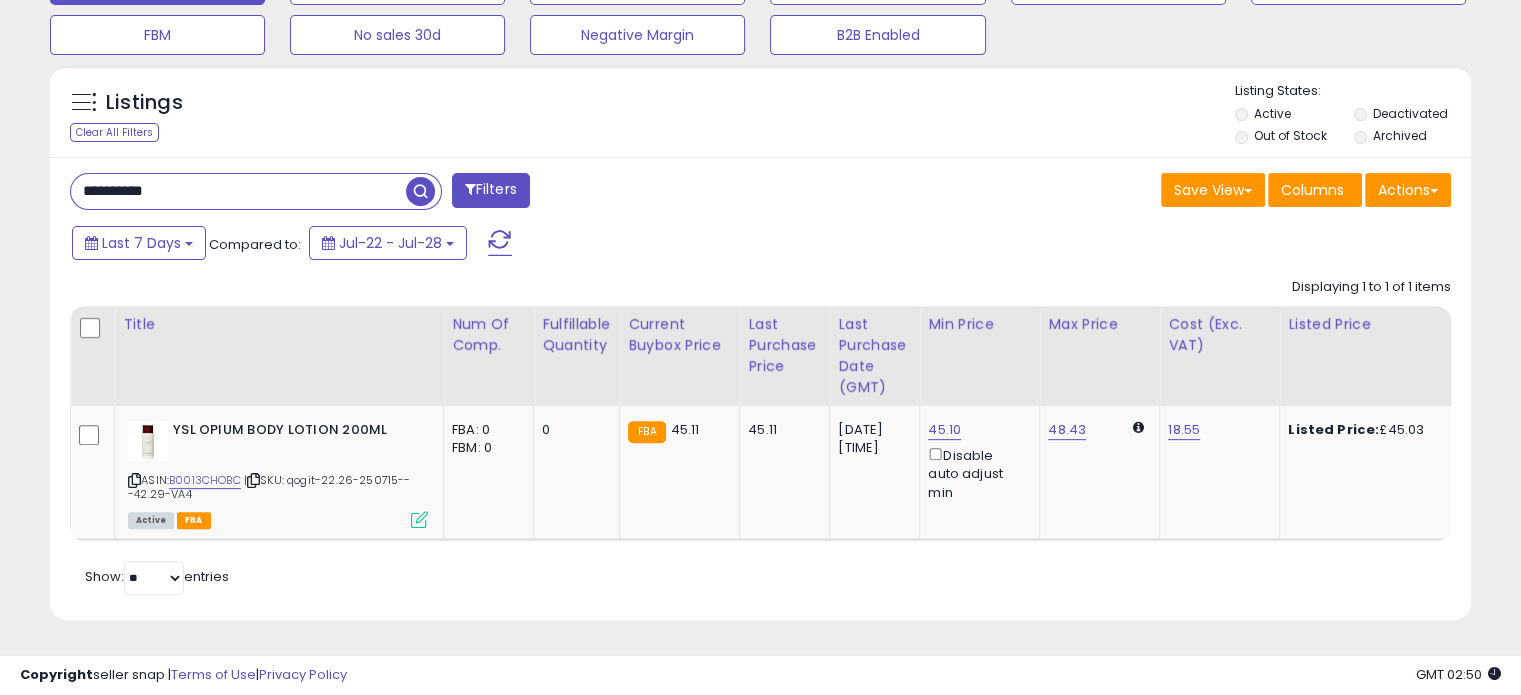 click on "**********" at bounding box center [238, 191] 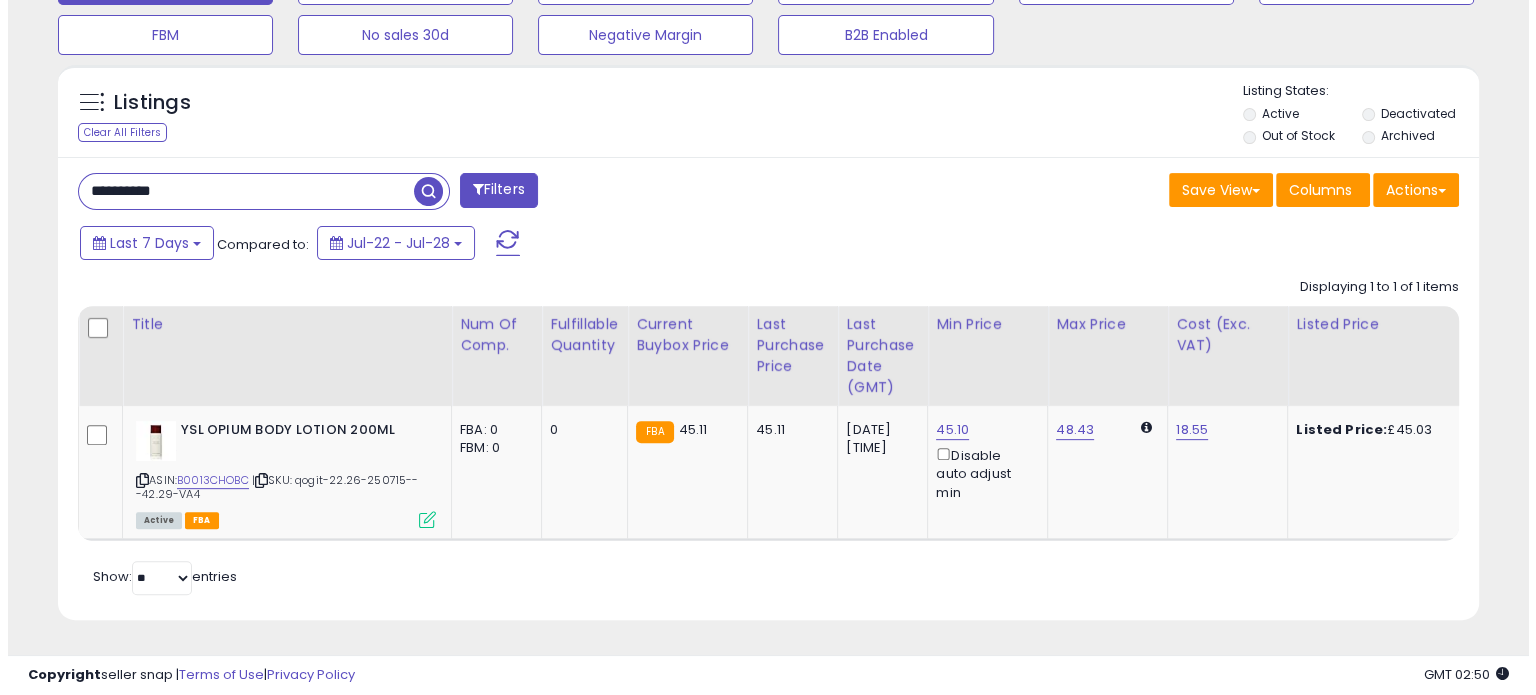 scroll, scrollTop: 544, scrollLeft: 0, axis: vertical 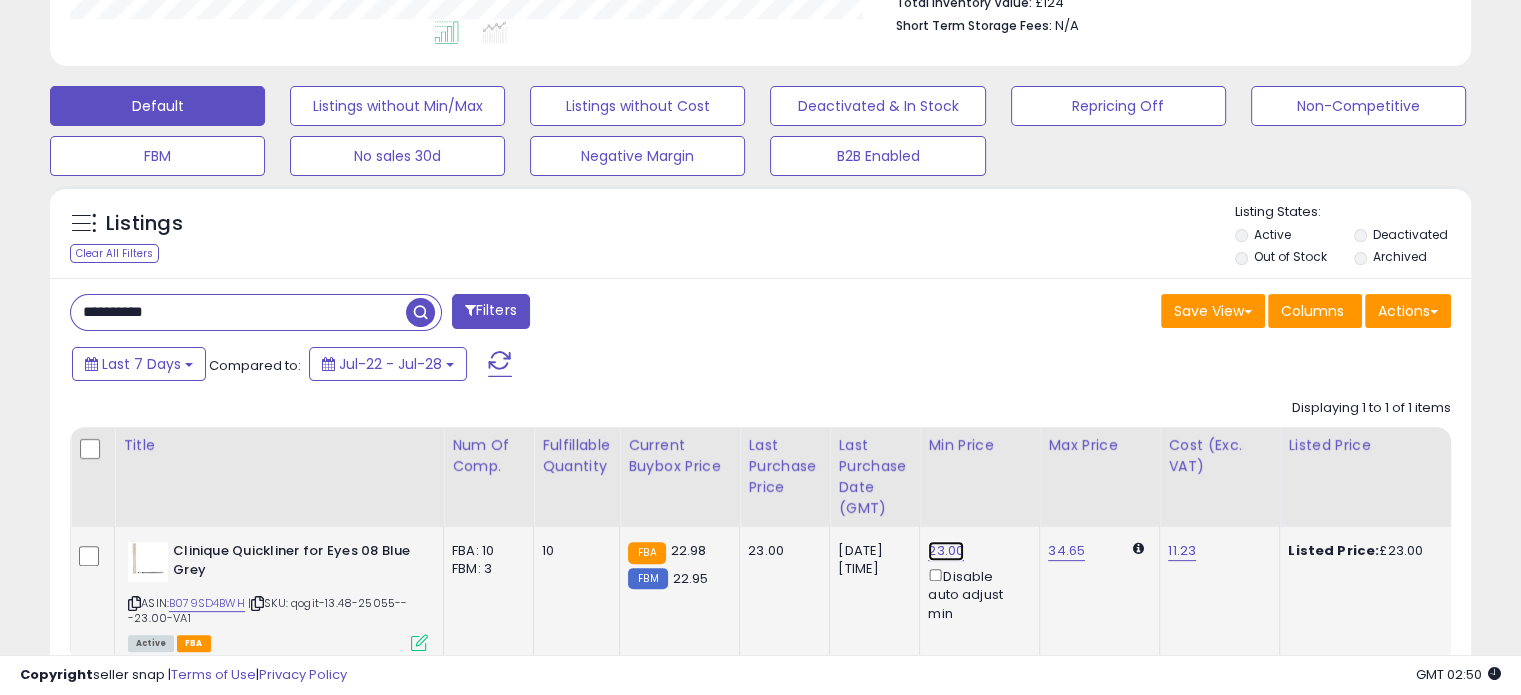 click on "23.00" at bounding box center [946, 551] 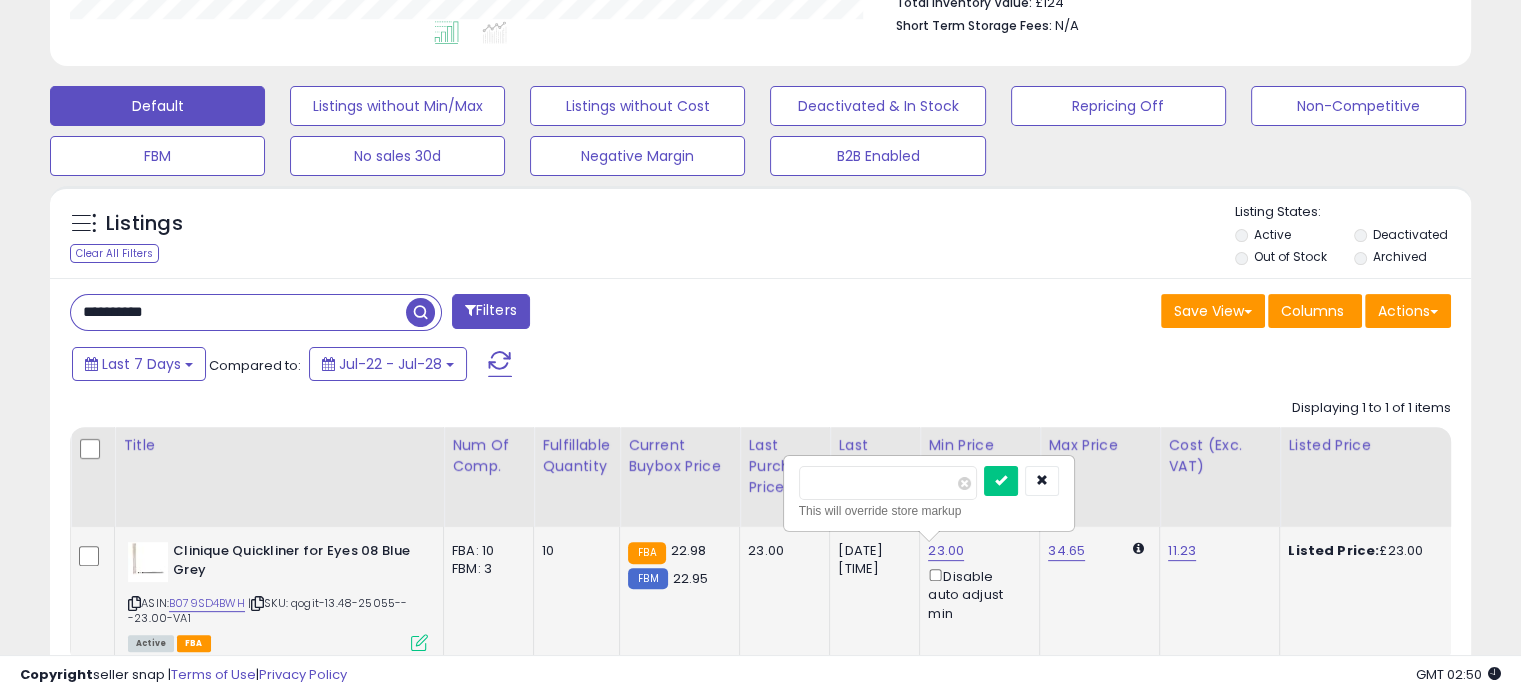 drag, startPoint x: 859, startPoint y: 483, endPoint x: 820, endPoint y: 486, distance: 39.115215 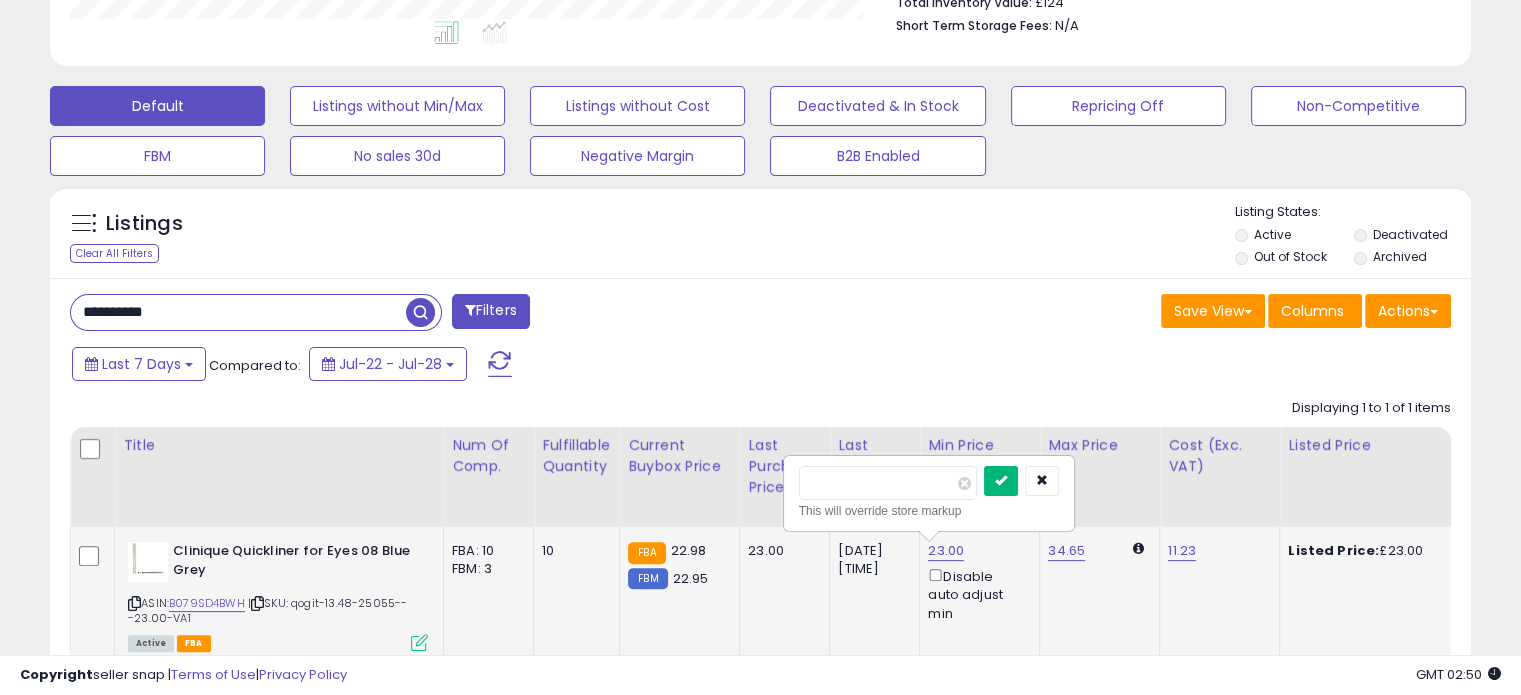 type on "*****" 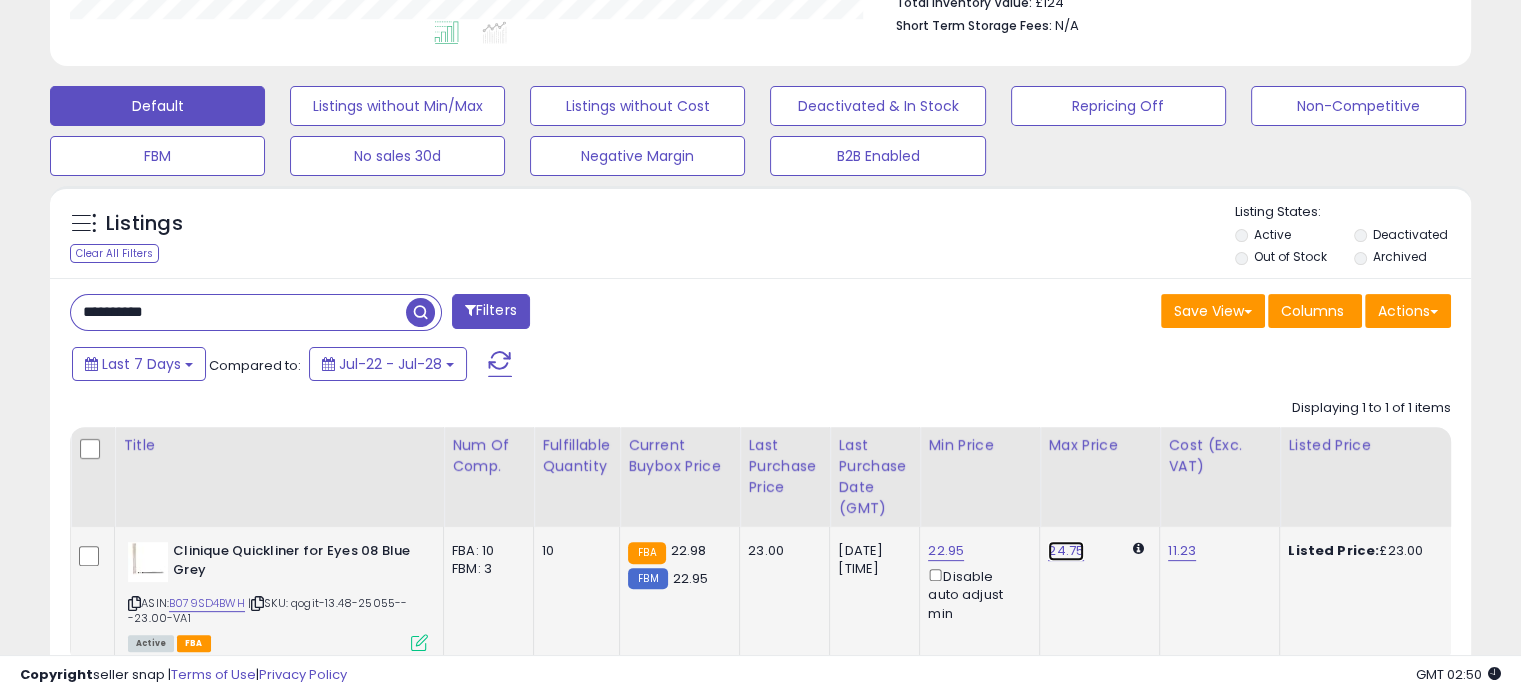 click on "24.75" at bounding box center (1066, 551) 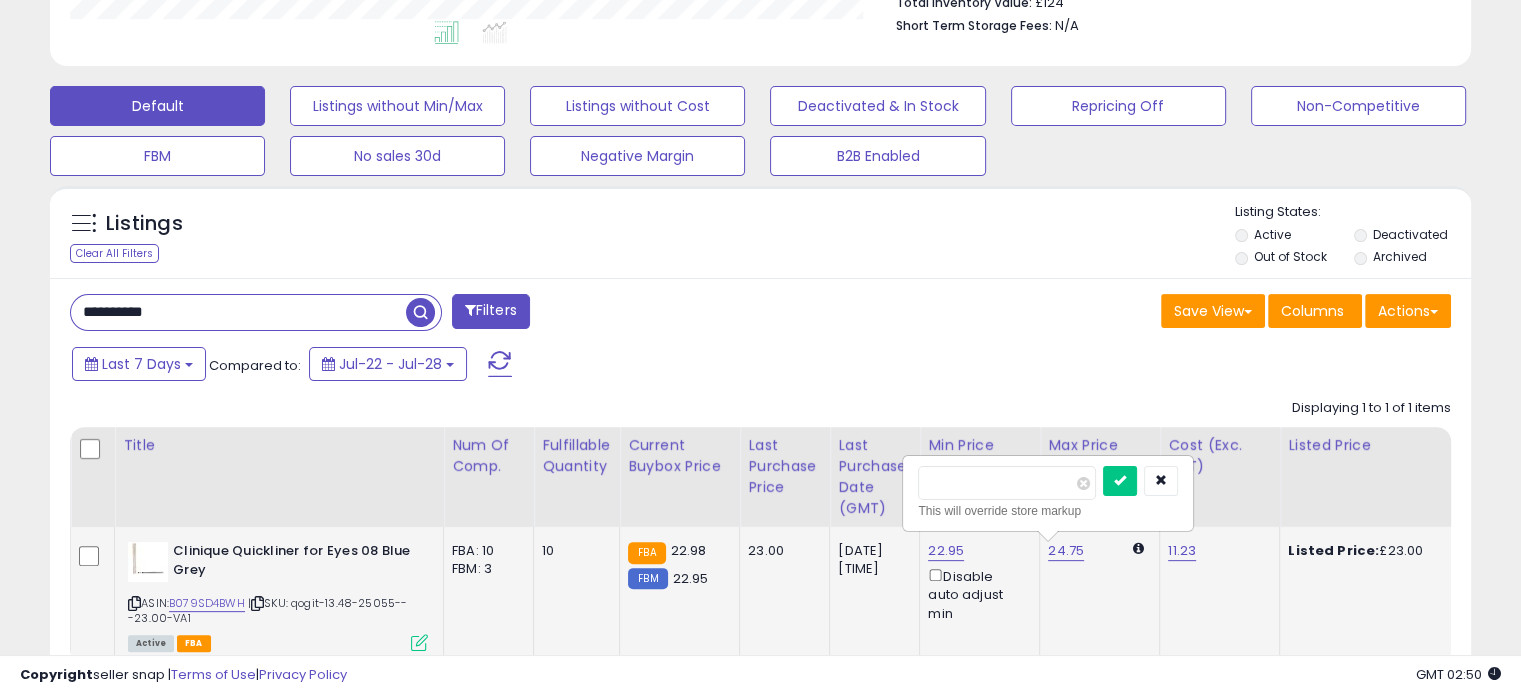 drag, startPoint x: 984, startPoint y: 486, endPoint x: 928, endPoint y: 486, distance: 56 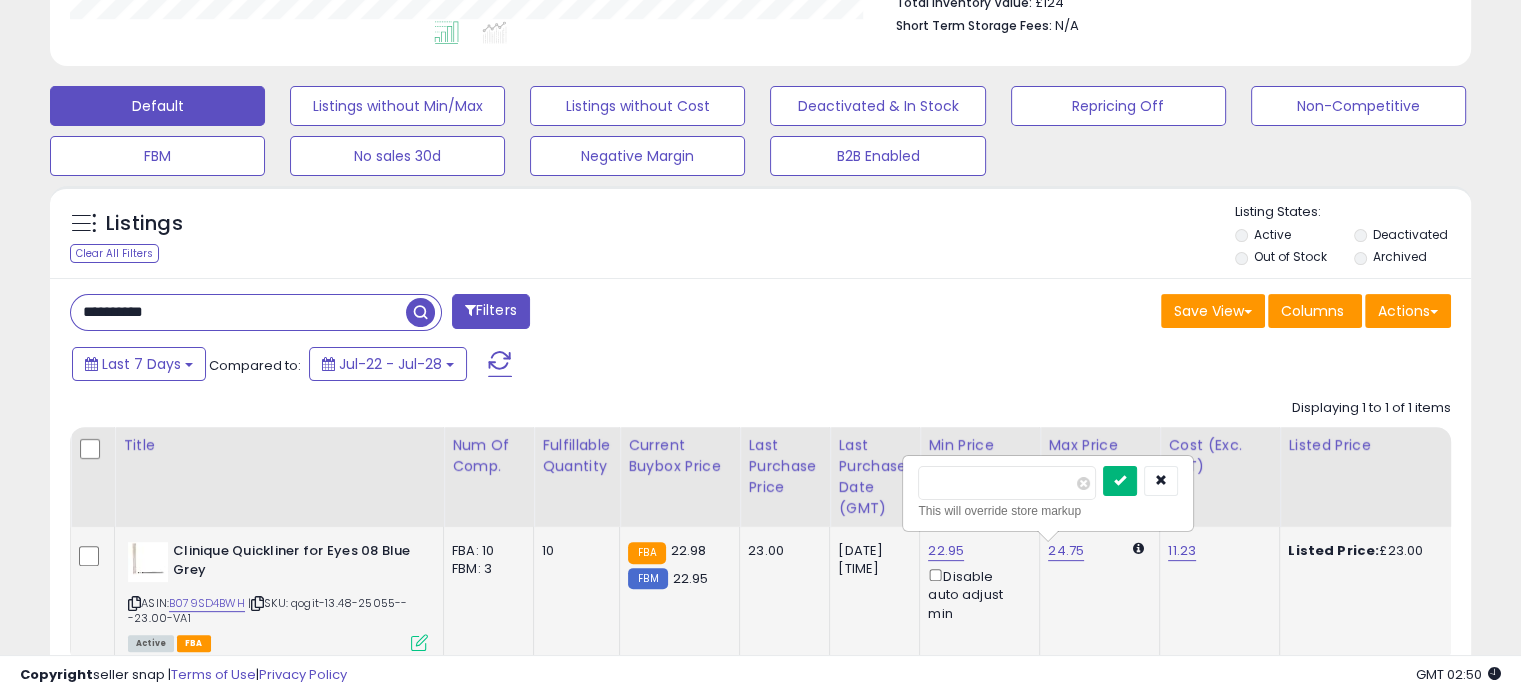 type on "*****" 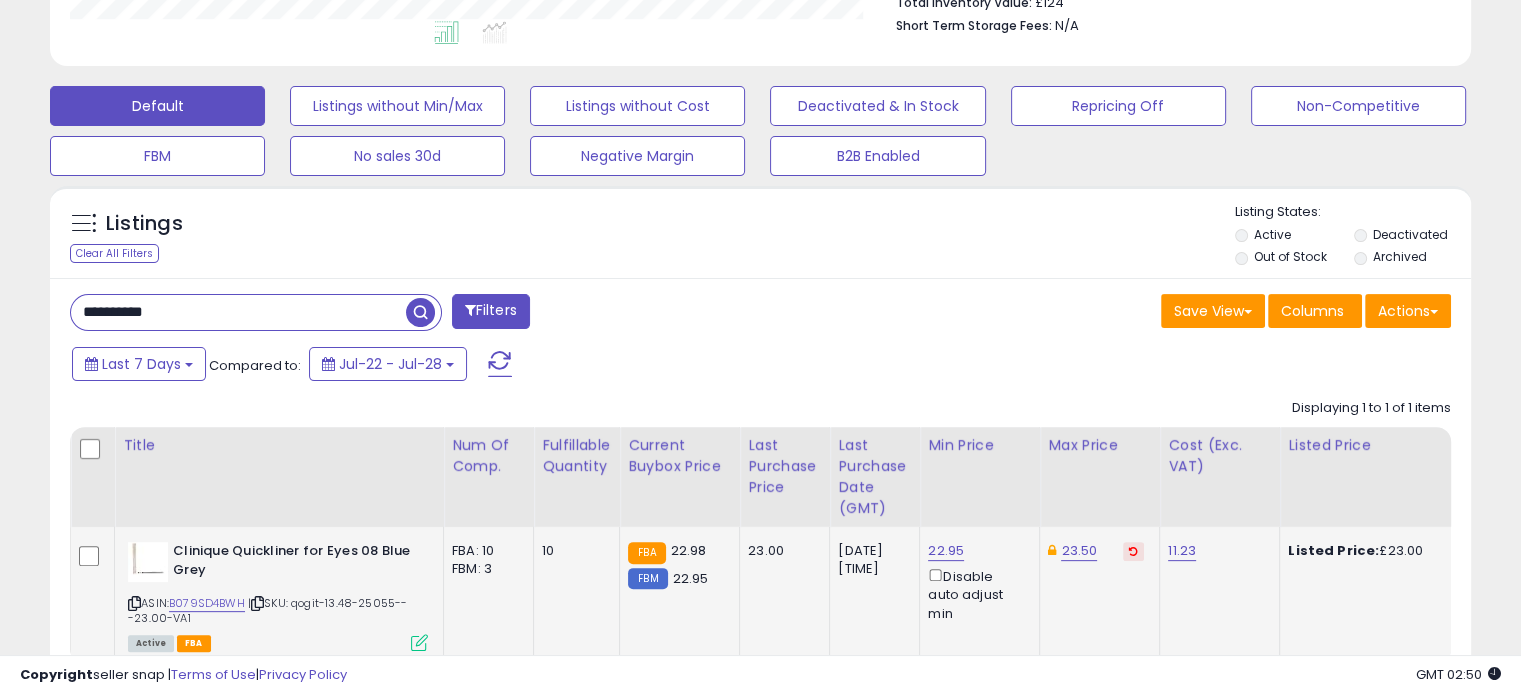click on "23.50" 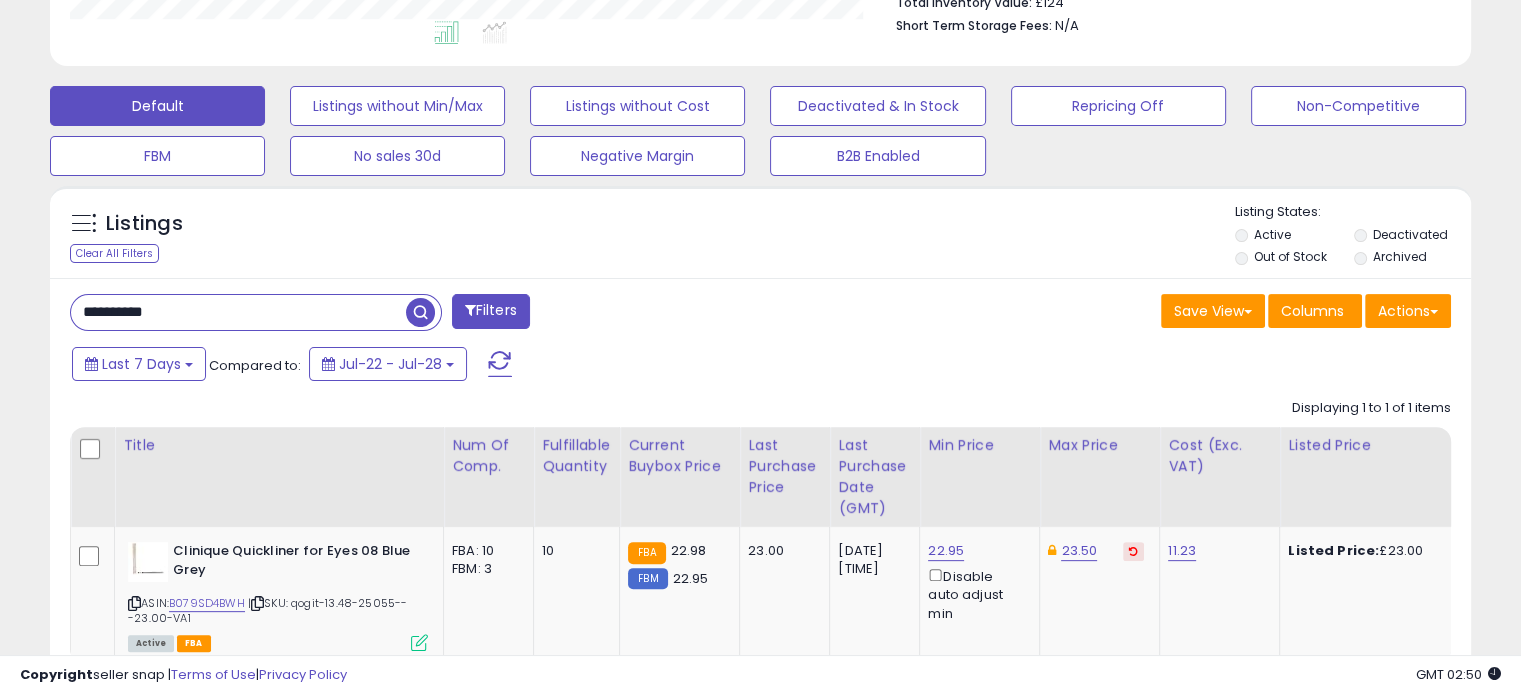 scroll, scrollTop: 680, scrollLeft: 0, axis: vertical 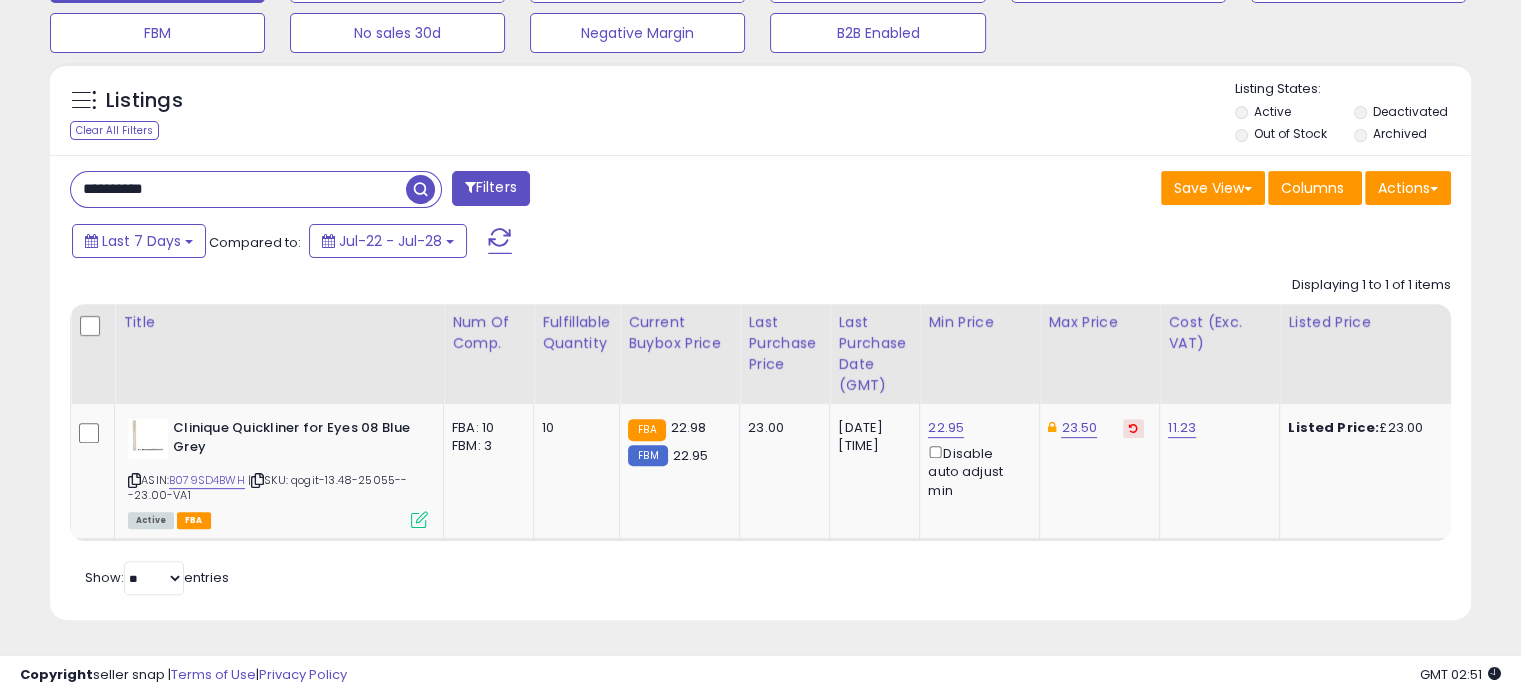 click on "**********" at bounding box center (238, 189) 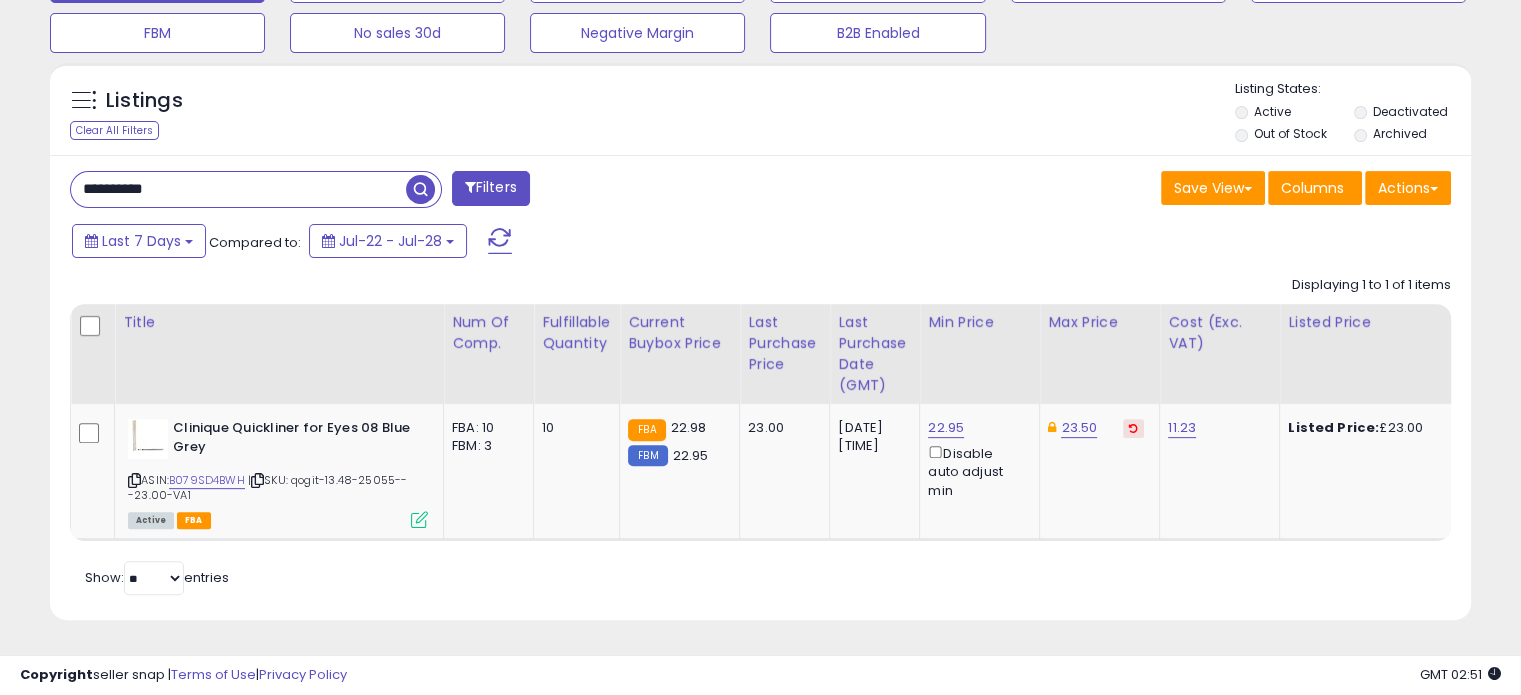 paste 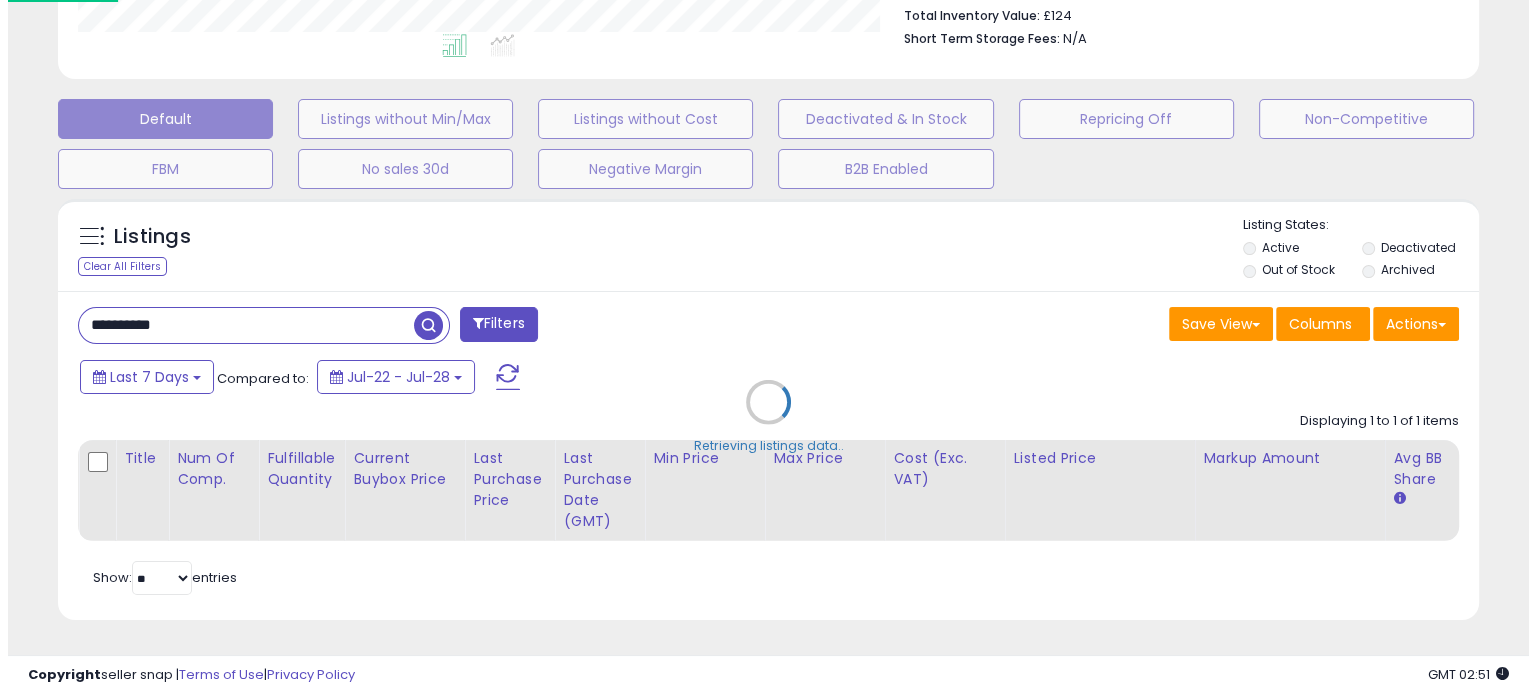 scroll, scrollTop: 544, scrollLeft: 0, axis: vertical 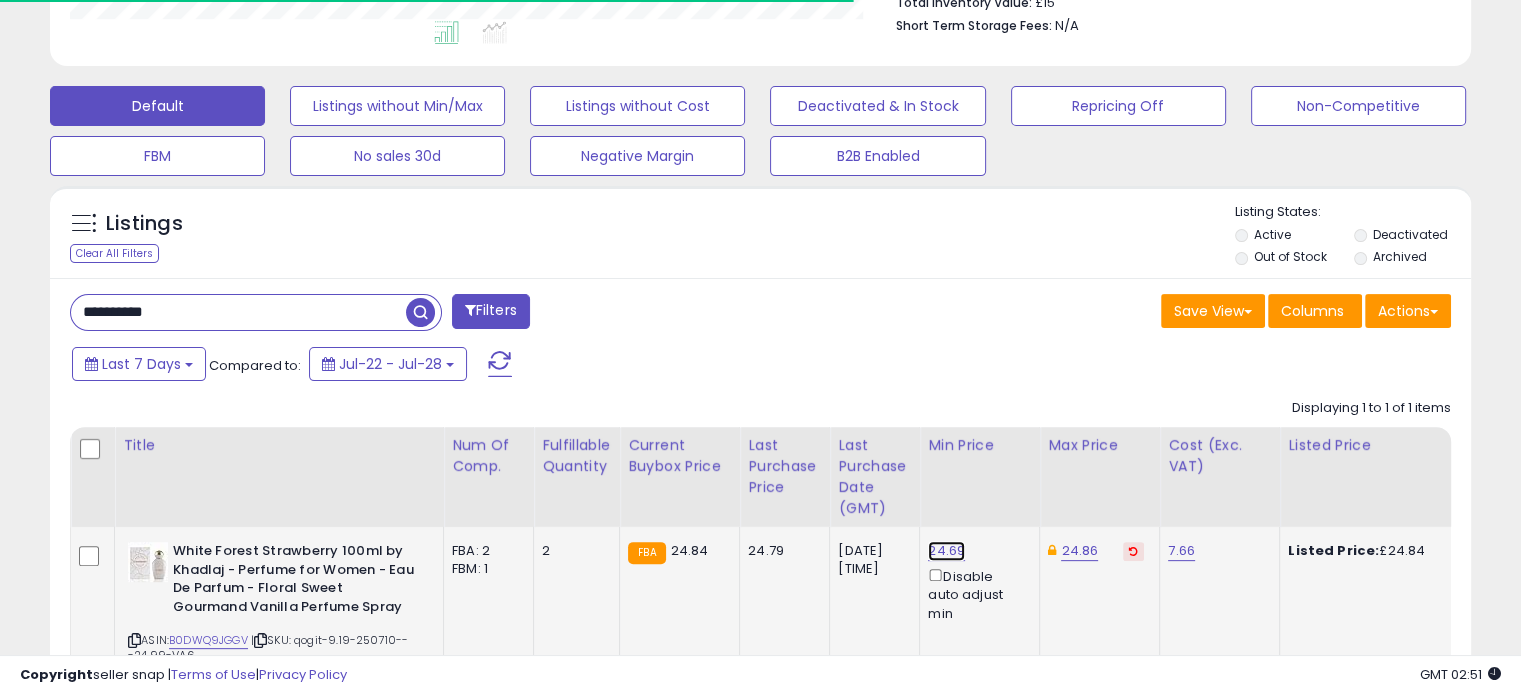 click on "24.69" at bounding box center (946, 551) 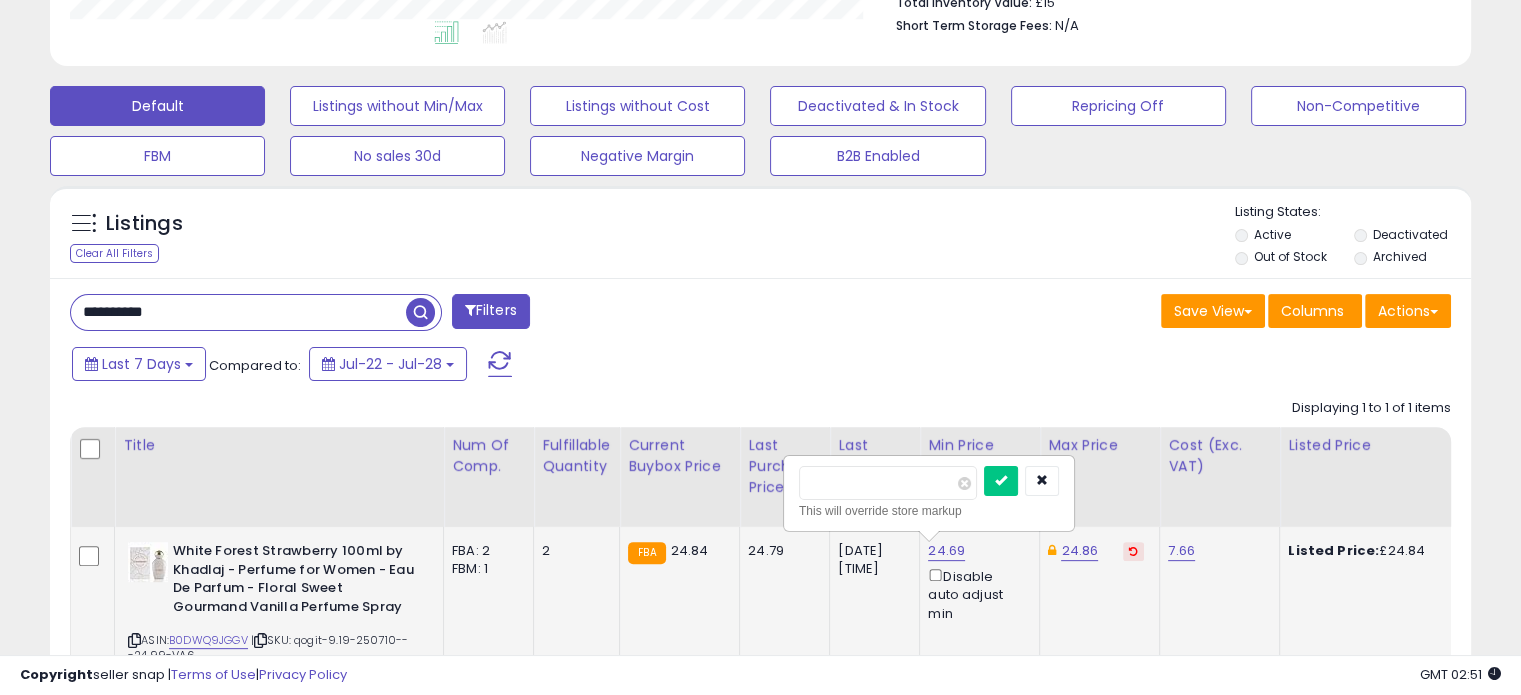 scroll, scrollTop: 999589, scrollLeft: 999176, axis: both 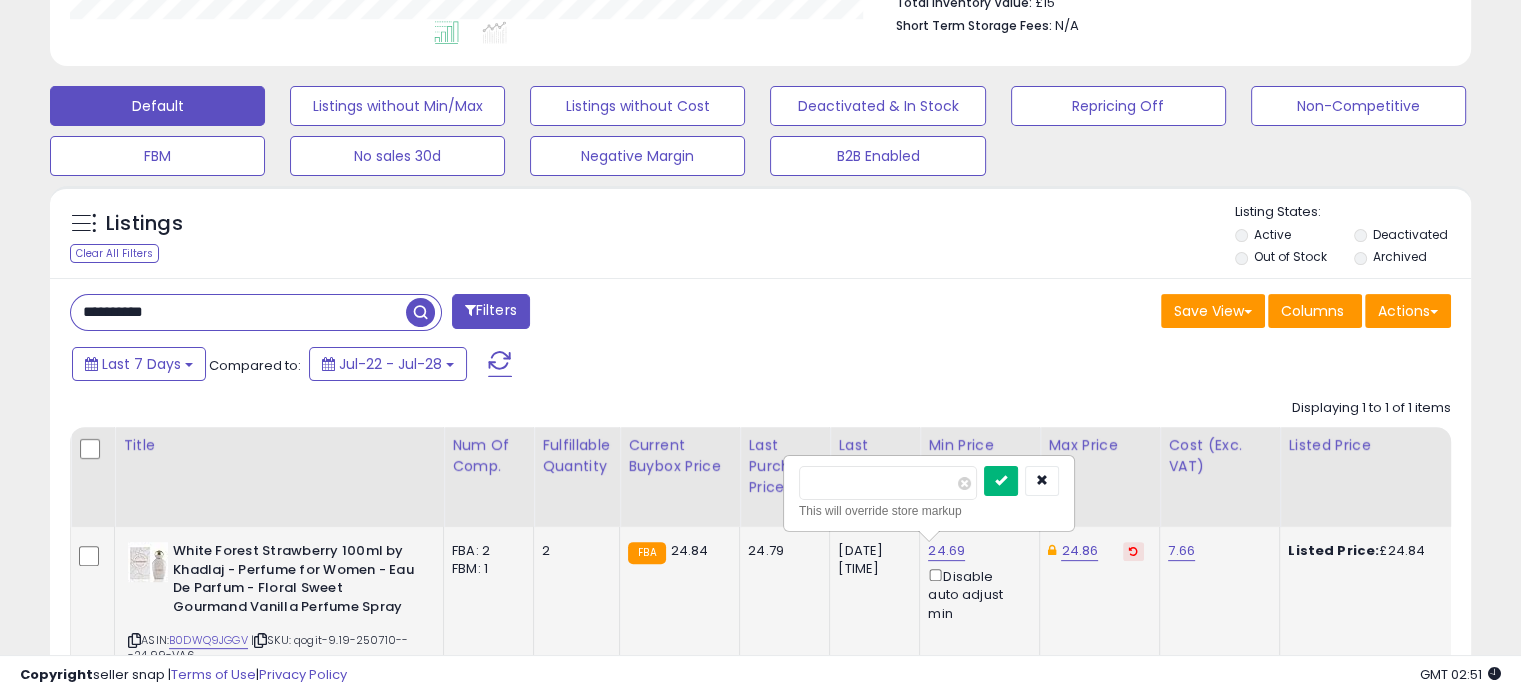 type on "*****" 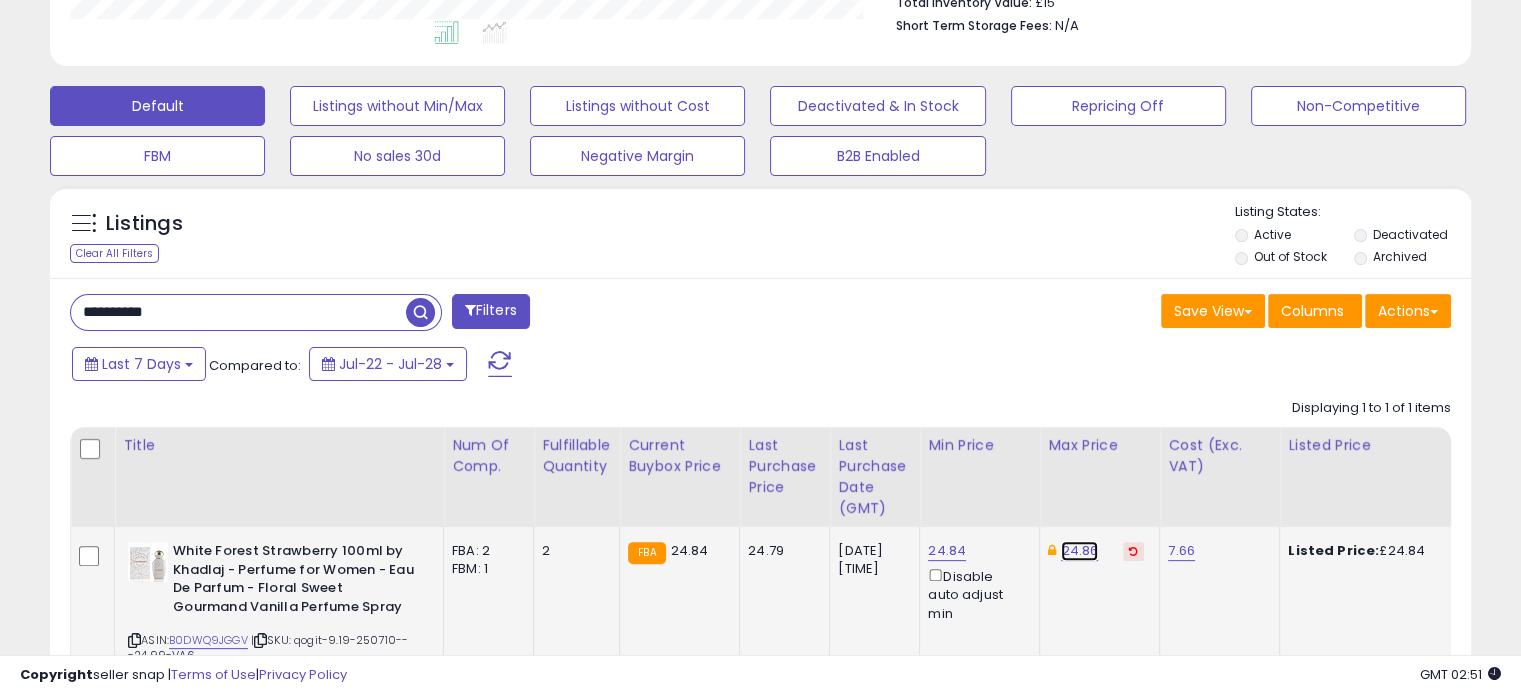 click on "24.86" at bounding box center (1079, 551) 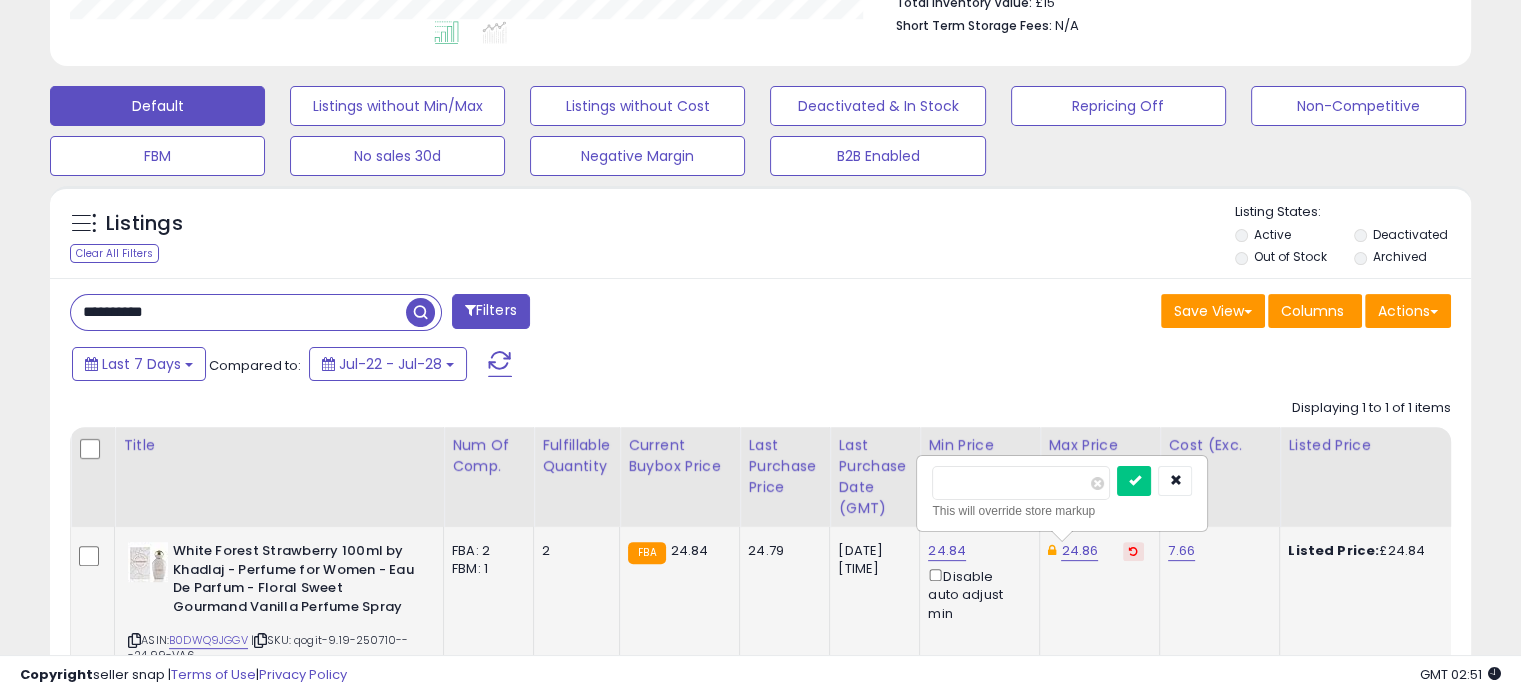 drag, startPoint x: 993, startPoint y: 481, endPoint x: 929, endPoint y: 475, distance: 64.28063 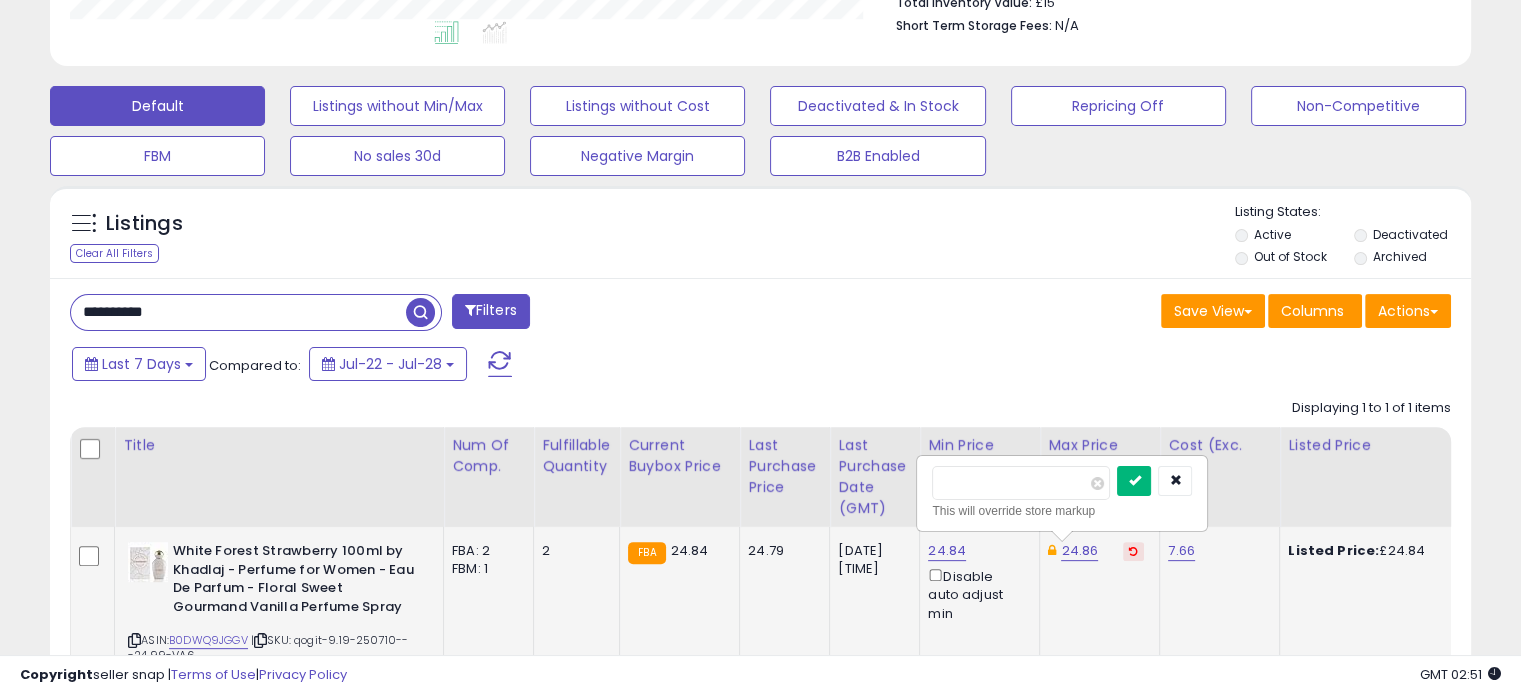 type on "*****" 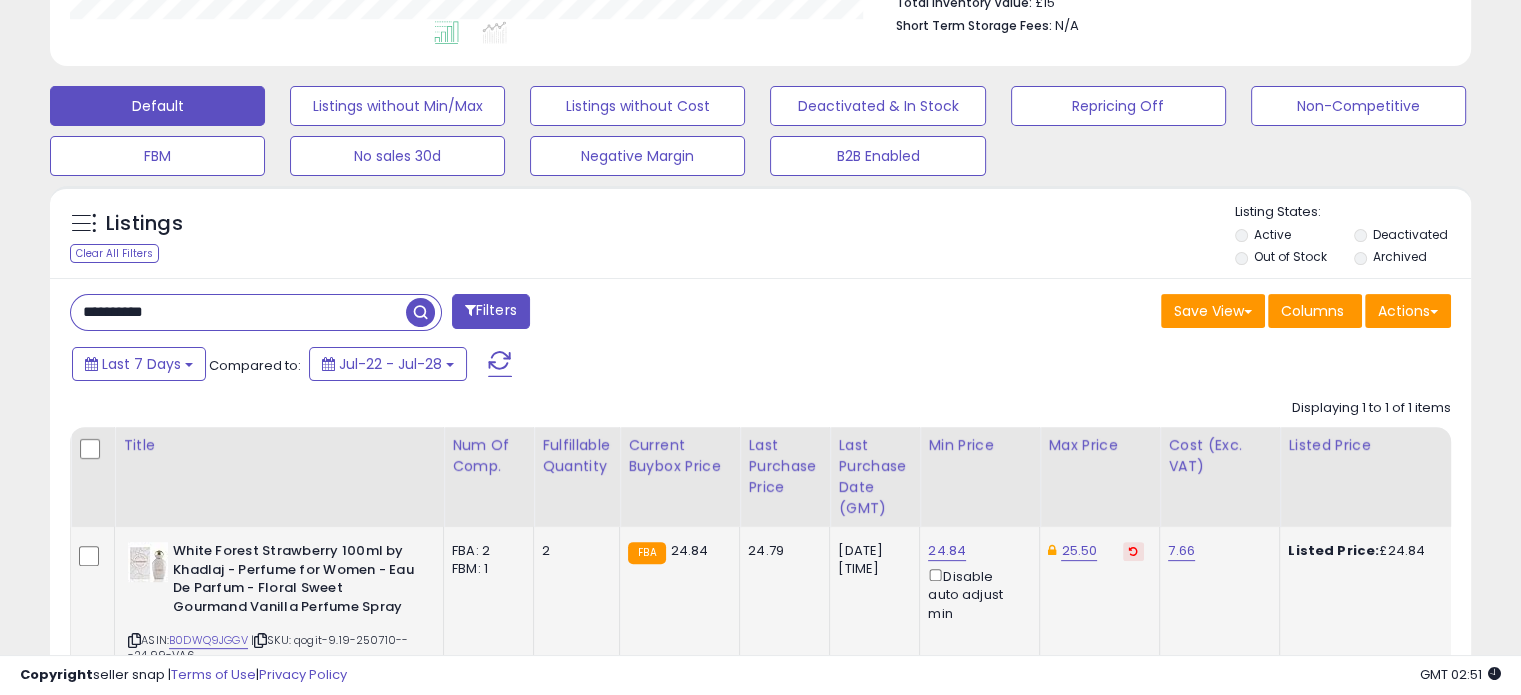click on "25.50" 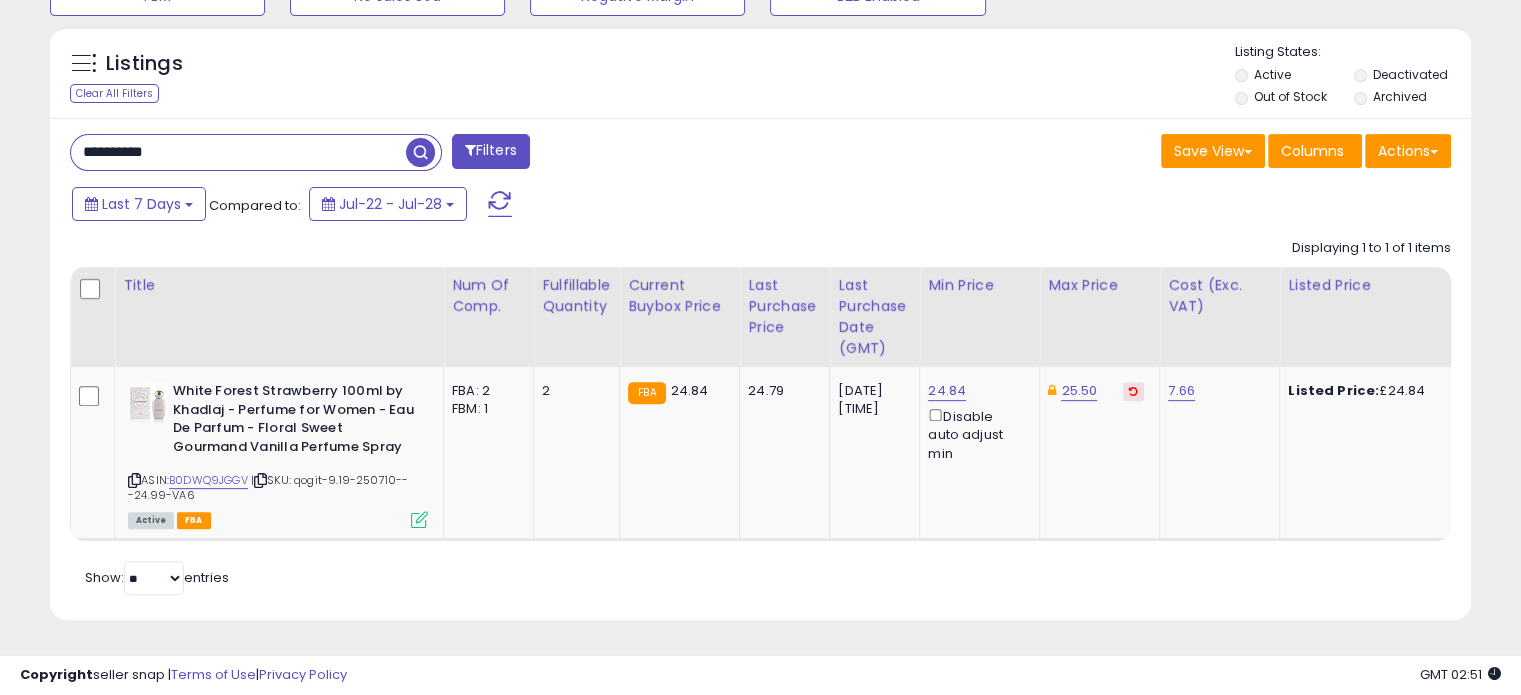 click on "**********" at bounding box center (238, 152) 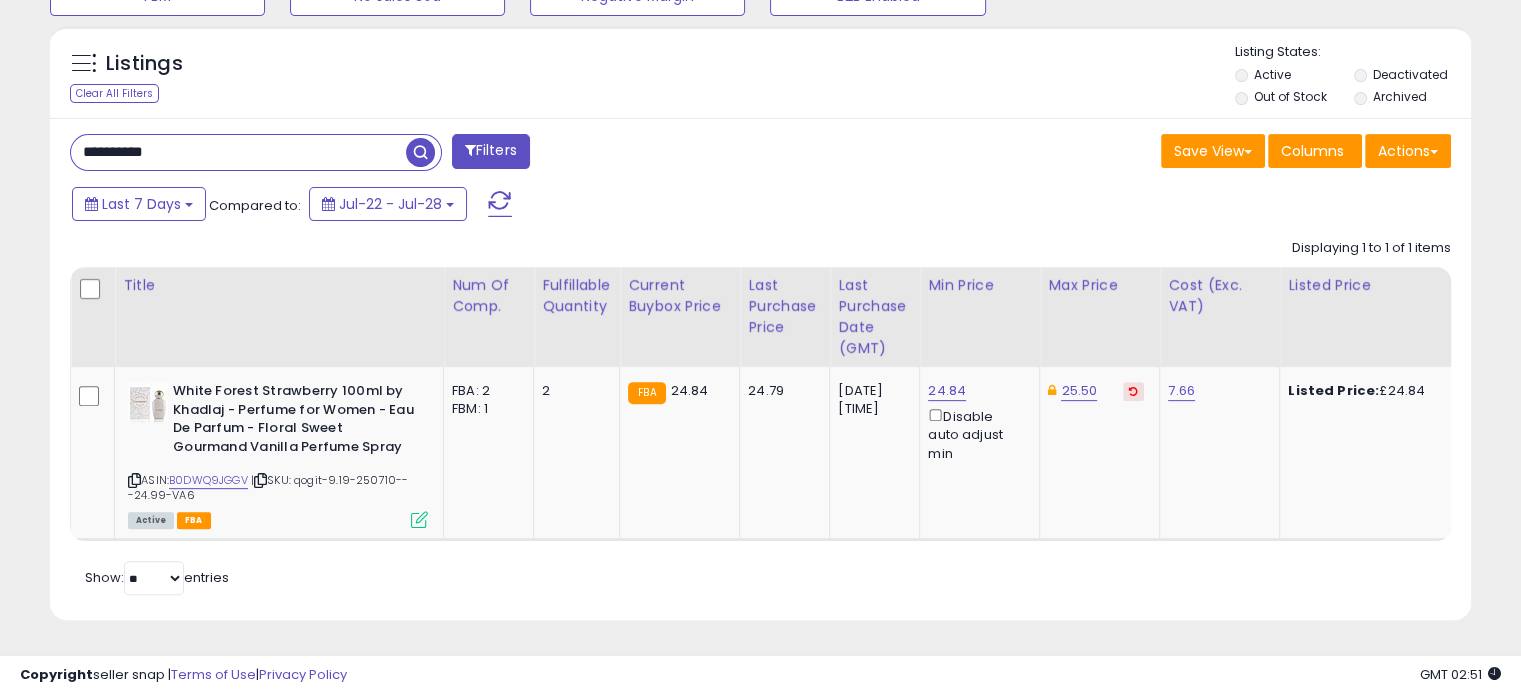 paste 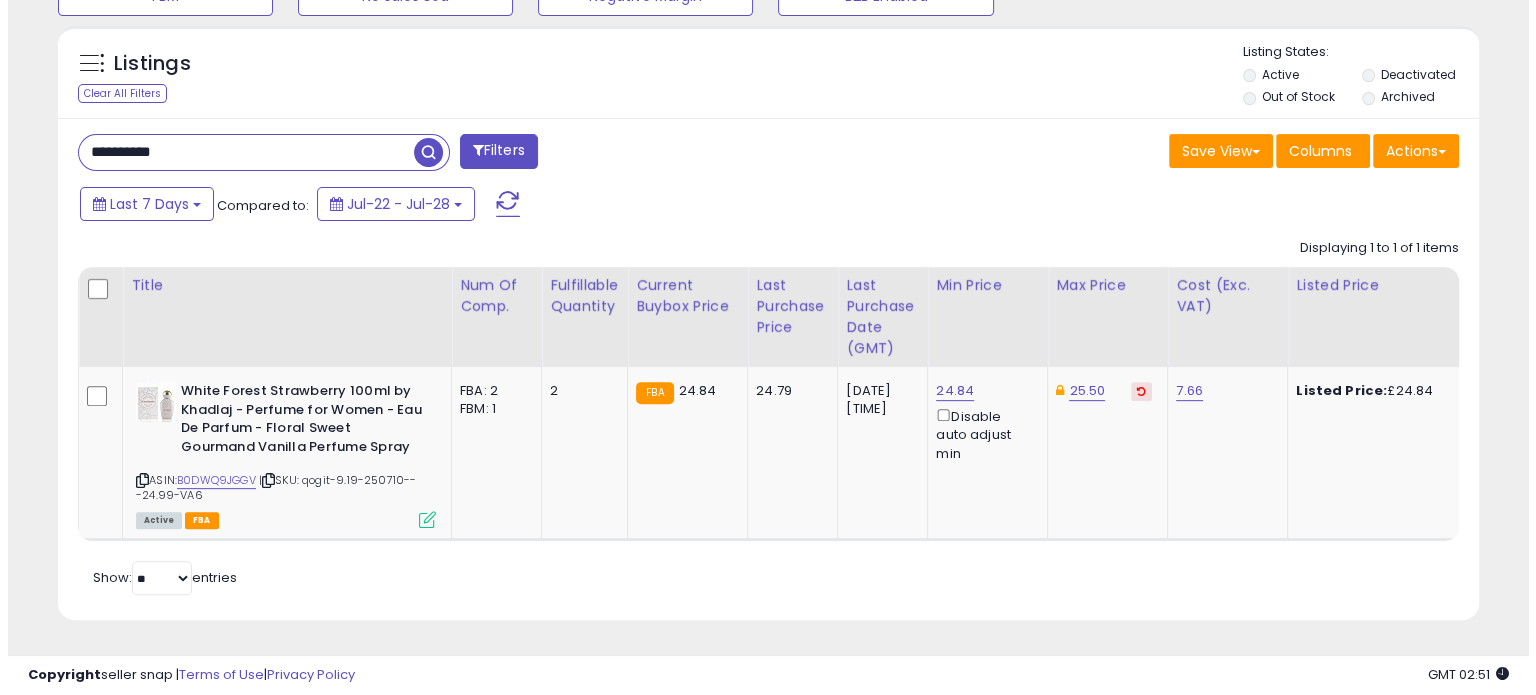 scroll, scrollTop: 544, scrollLeft: 0, axis: vertical 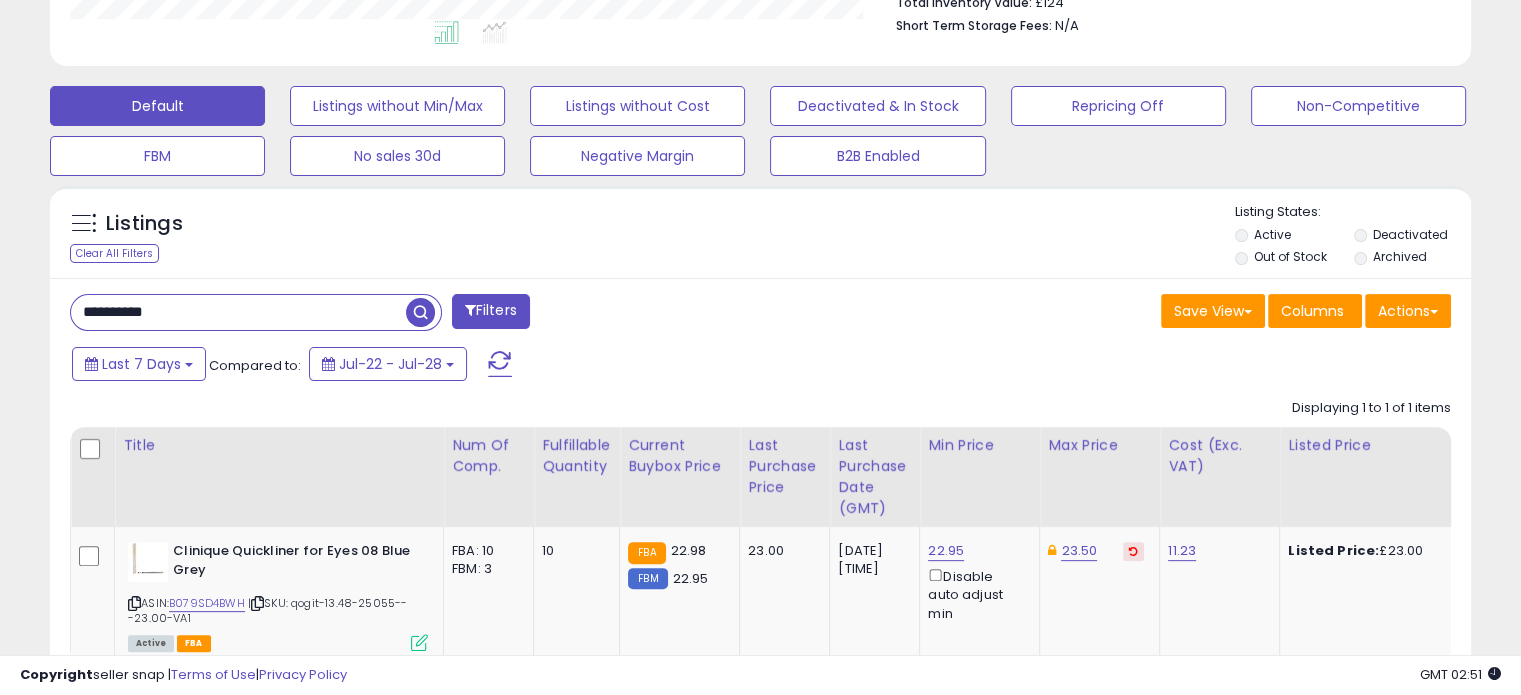 click on "**********" at bounding box center (238, 312) 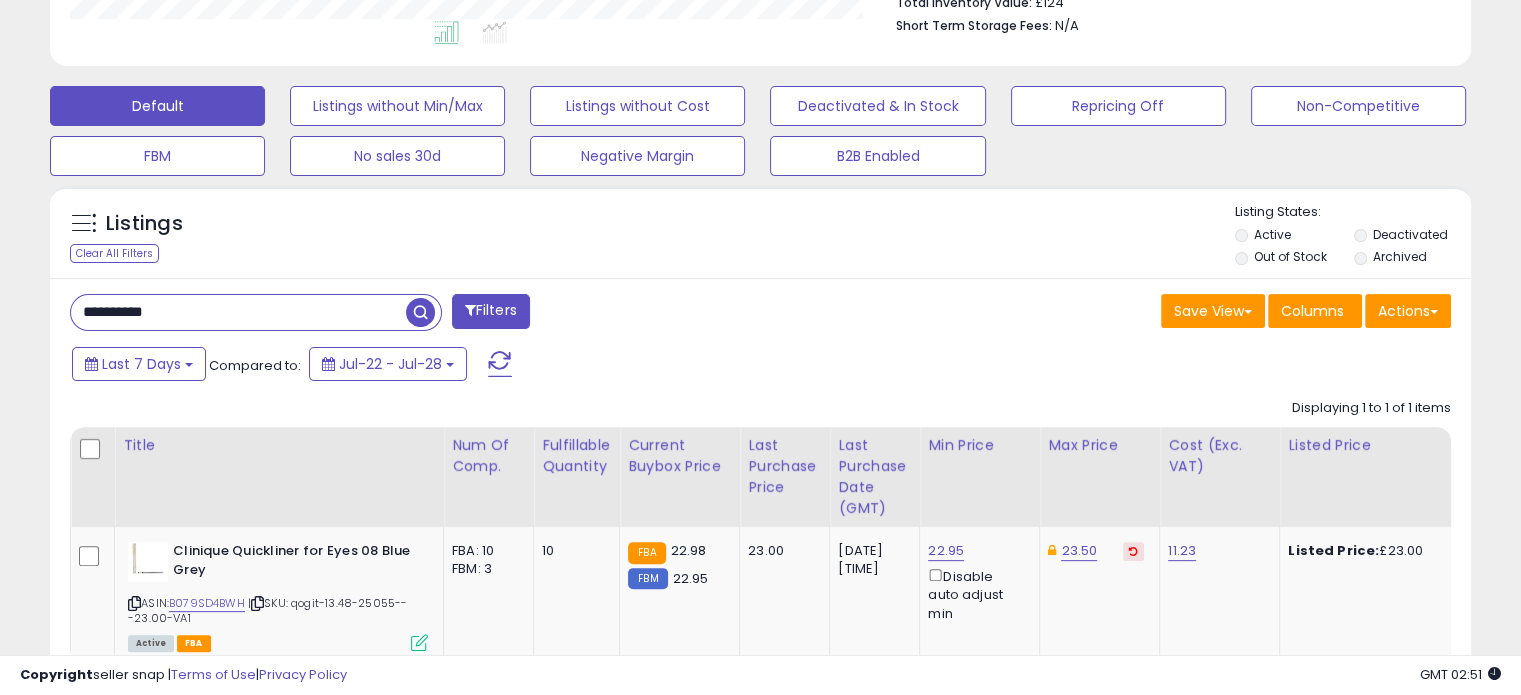 paste 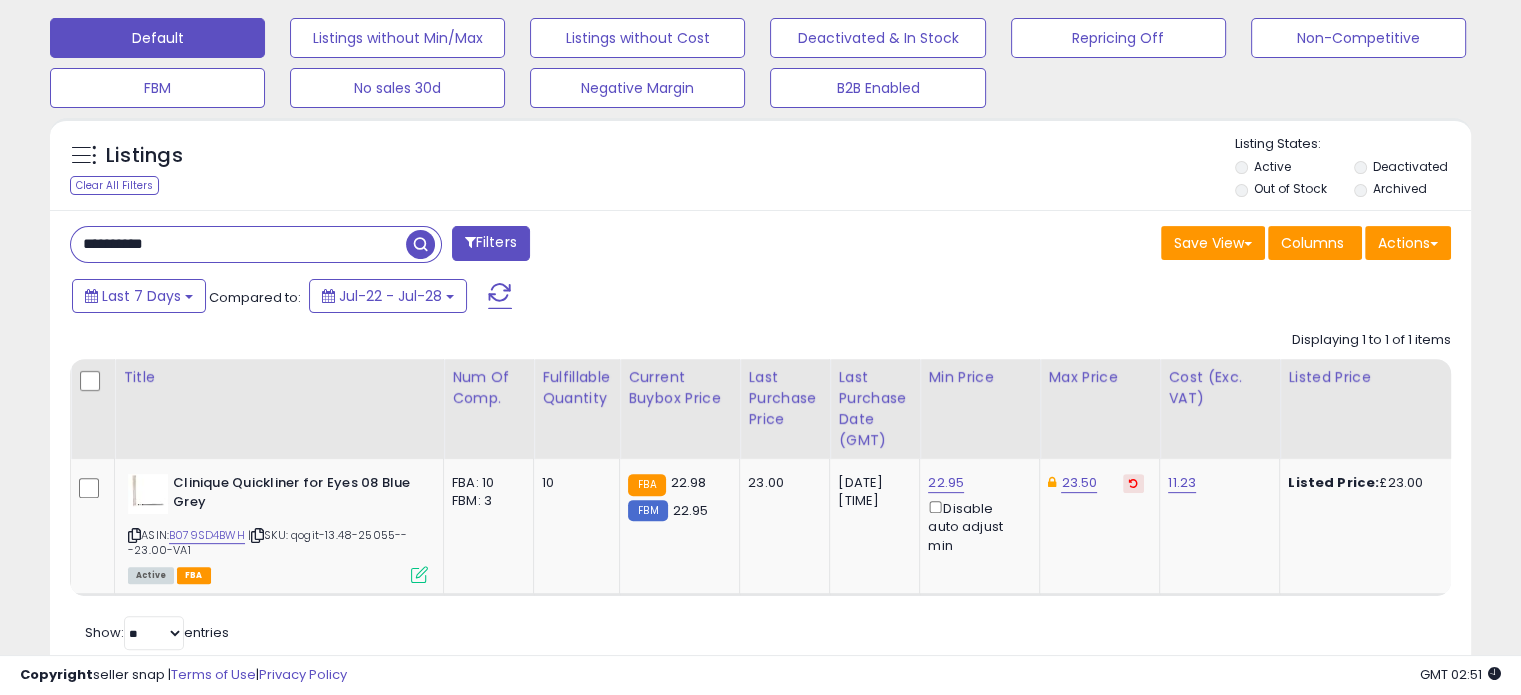 scroll, scrollTop: 680, scrollLeft: 0, axis: vertical 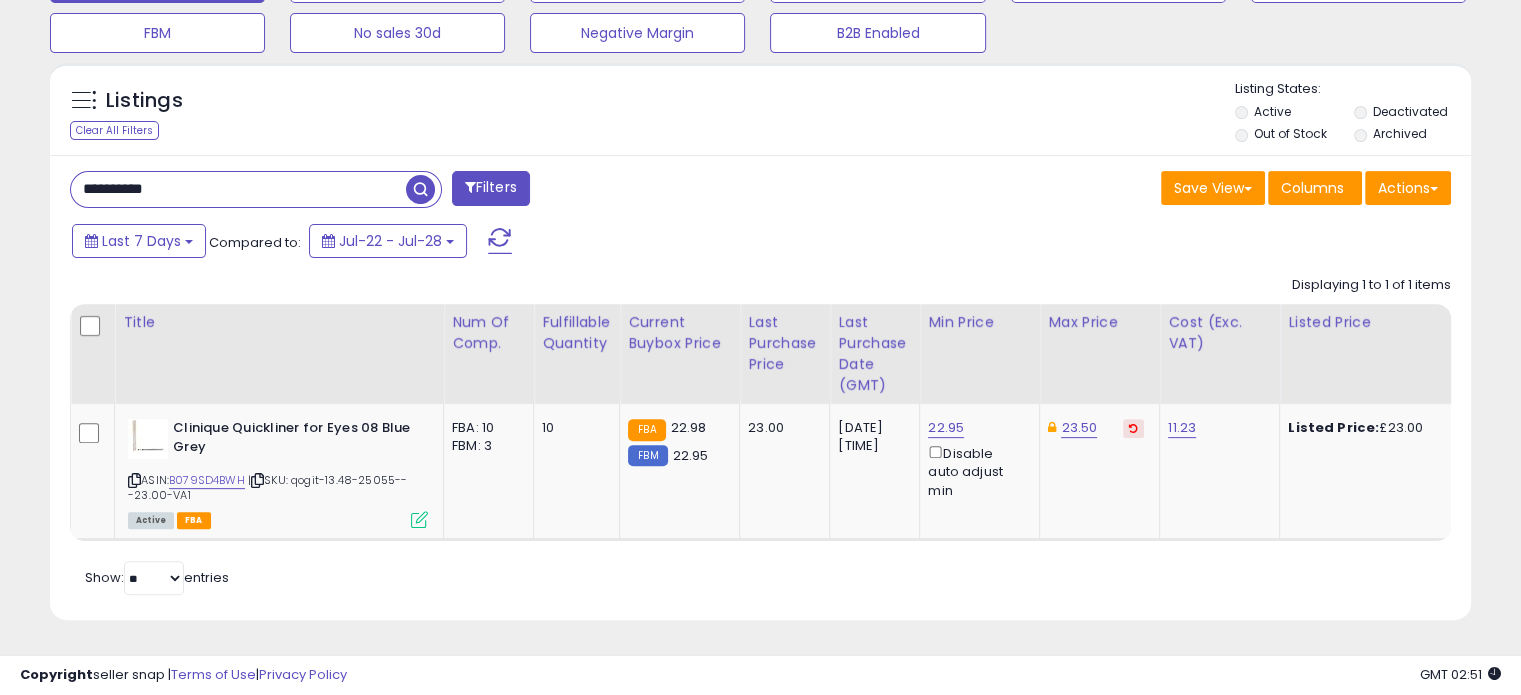 type on "**********" 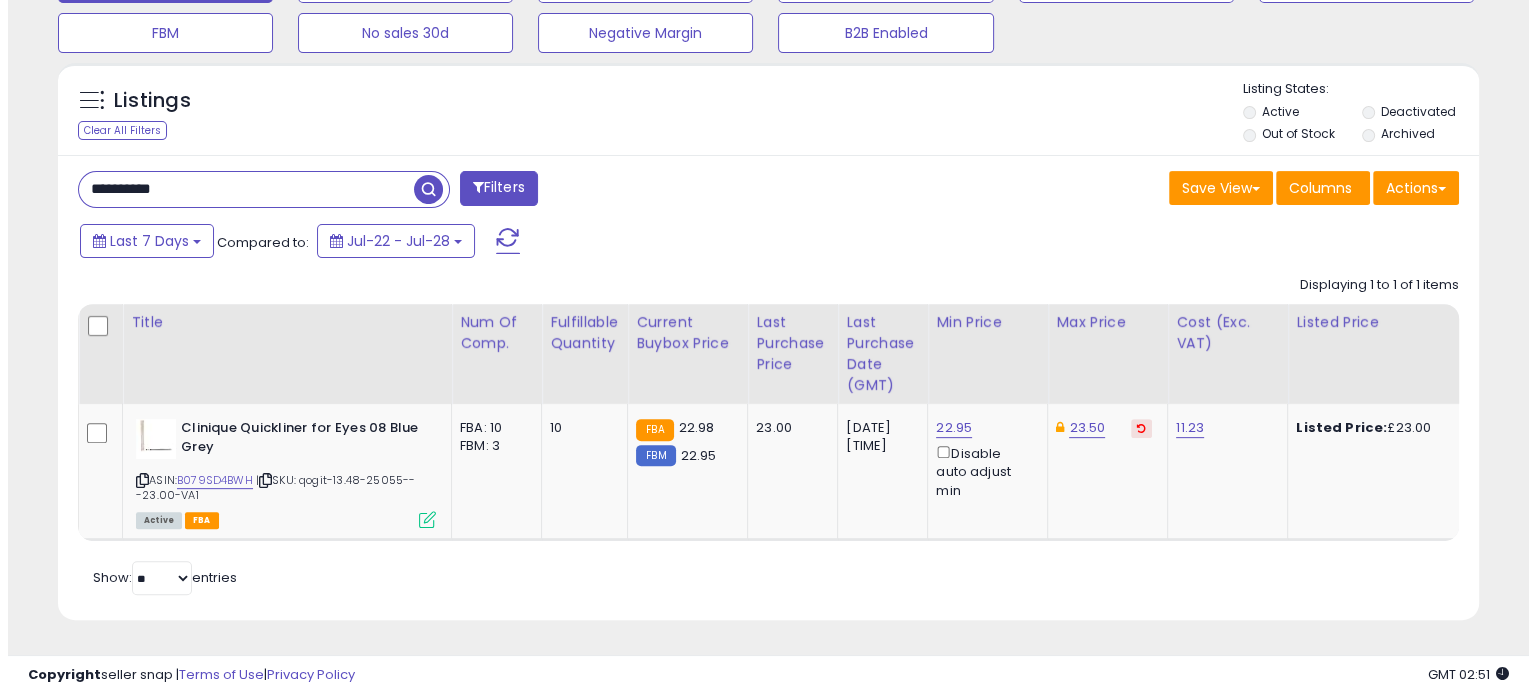 scroll, scrollTop: 544, scrollLeft: 0, axis: vertical 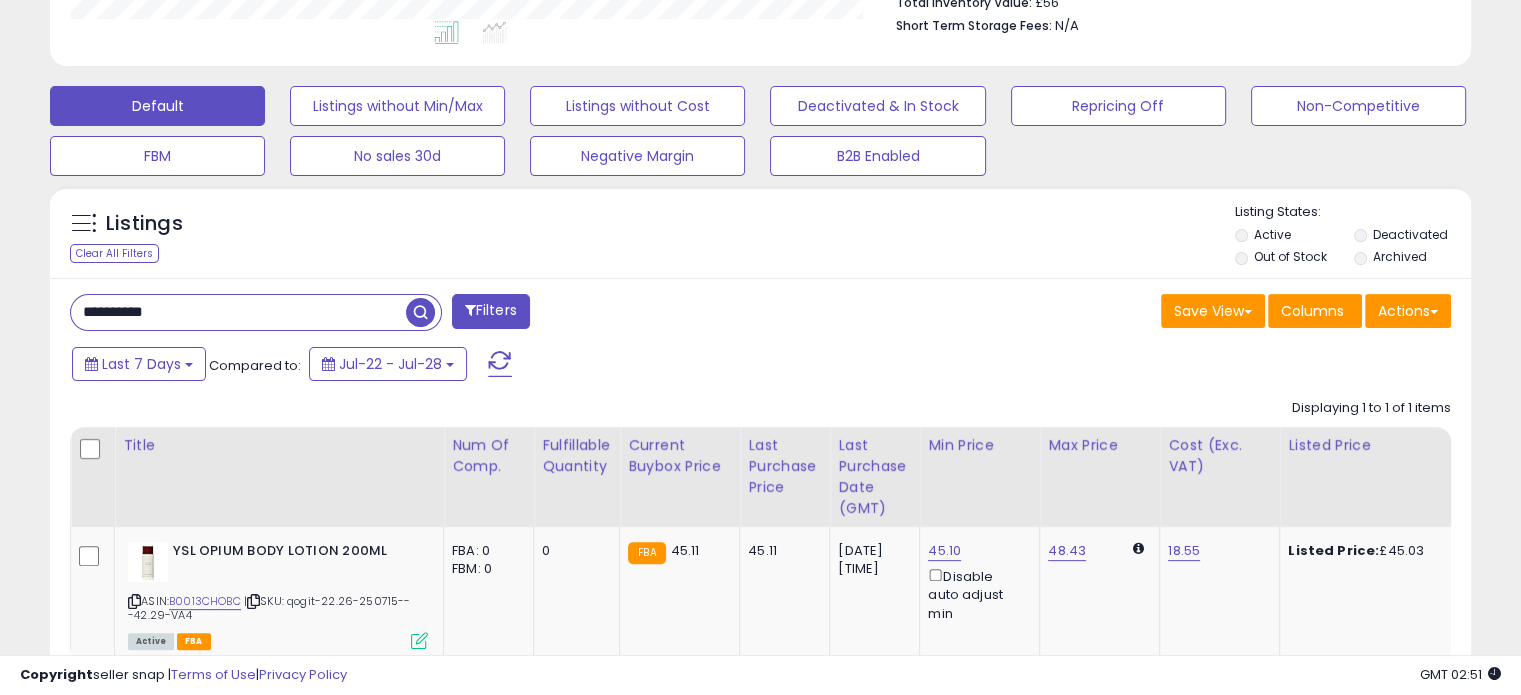 click on "**********" at bounding box center [238, 312] 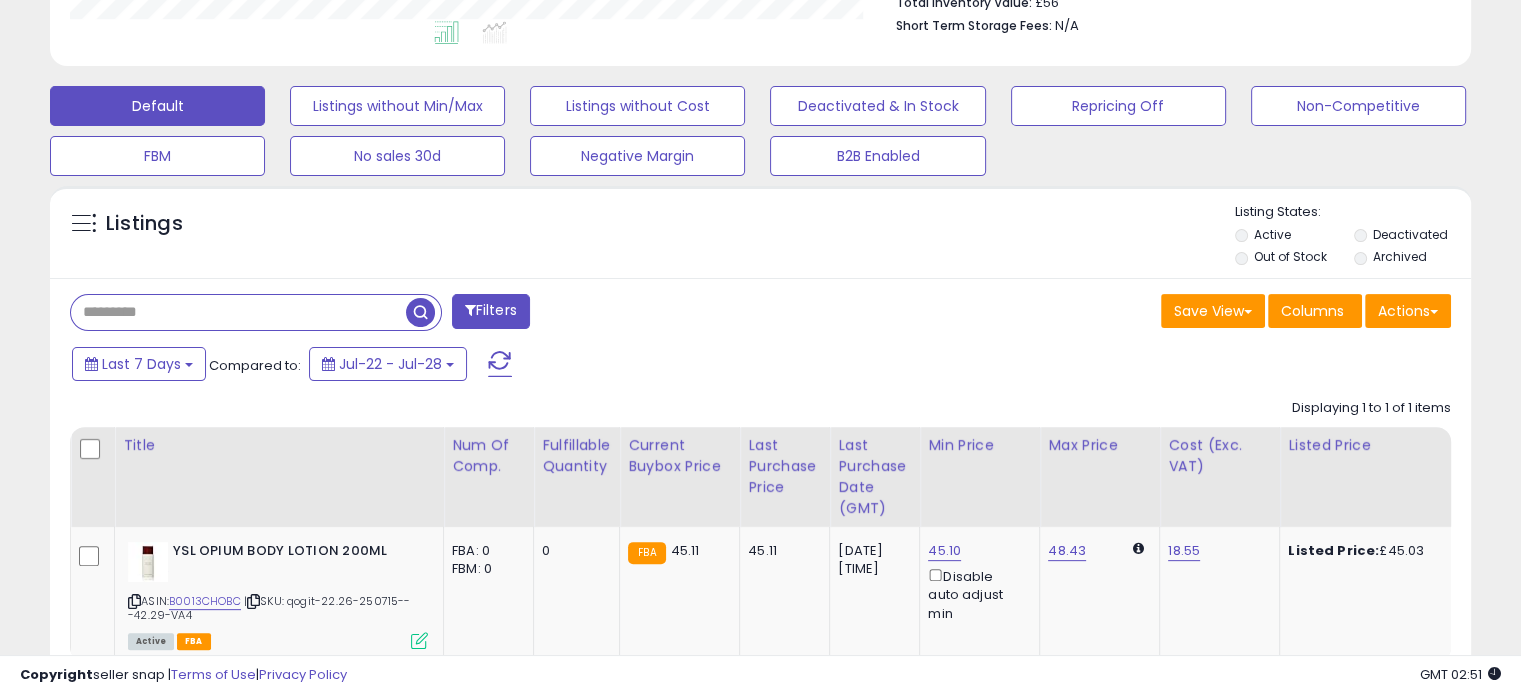 type 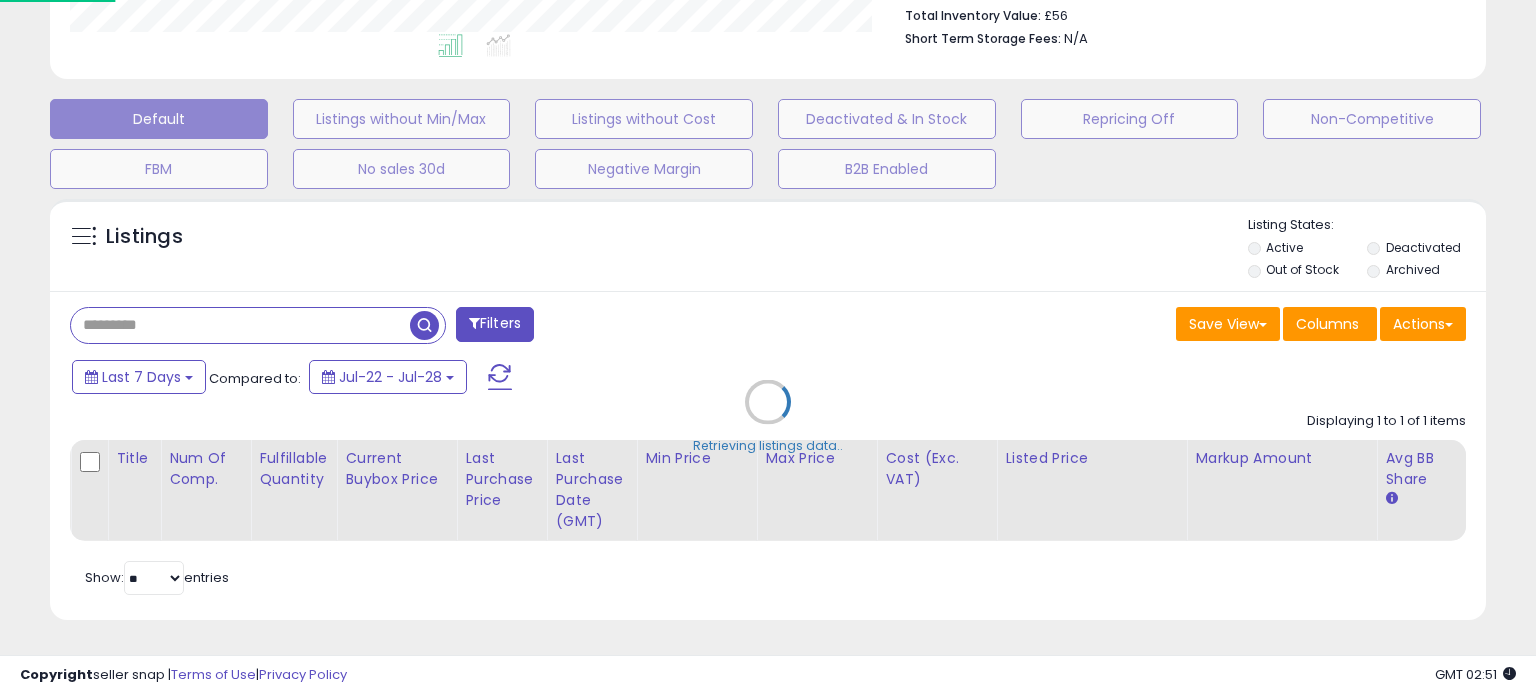 scroll, scrollTop: 999589, scrollLeft: 999168, axis: both 